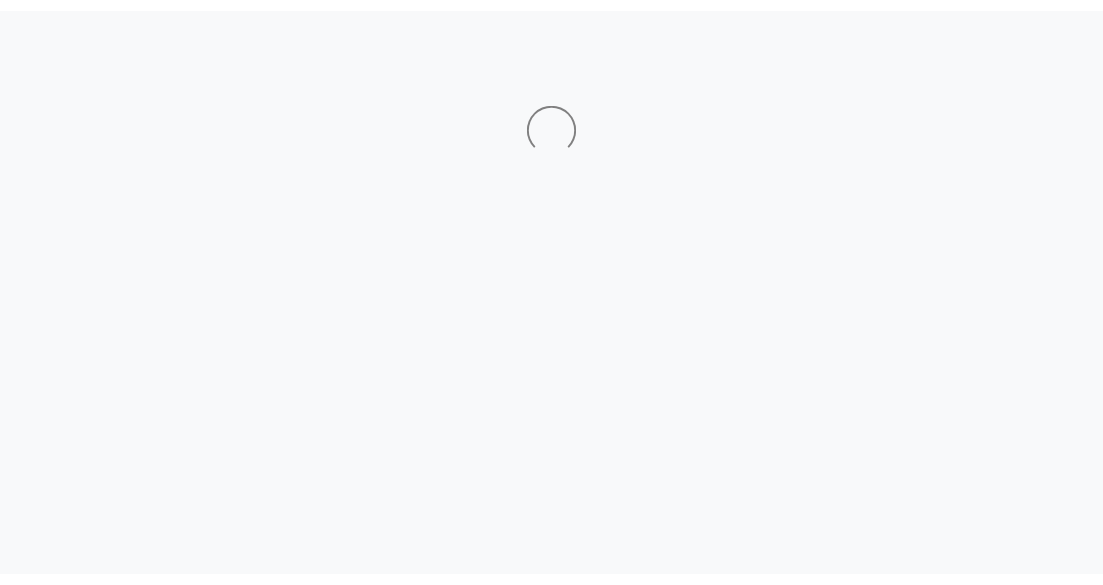 scroll, scrollTop: 0, scrollLeft: 0, axis: both 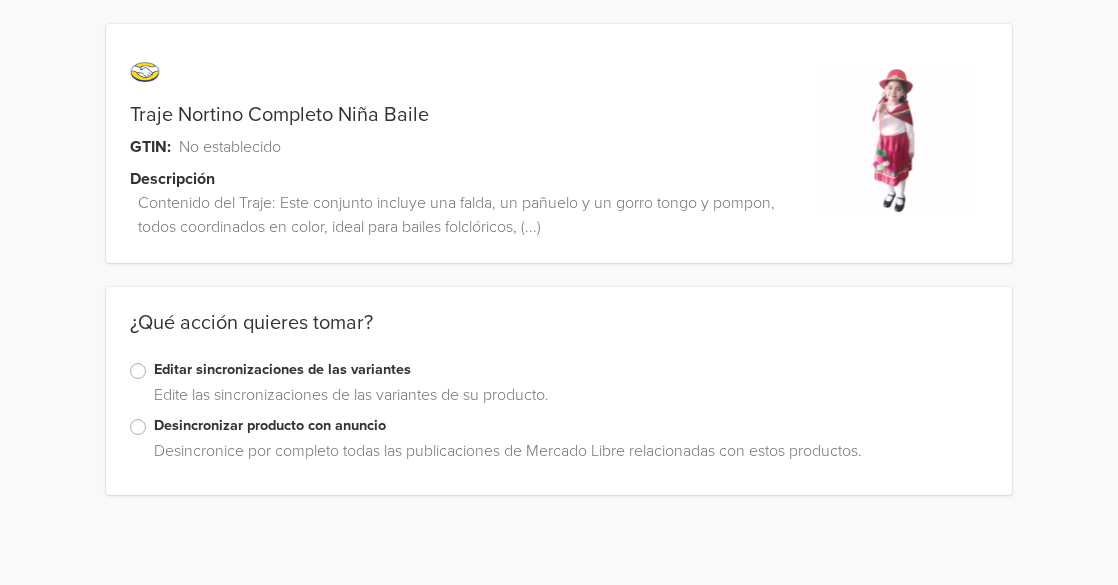 click on "Editar sincronizaciones de las variantes" at bounding box center [571, 370] 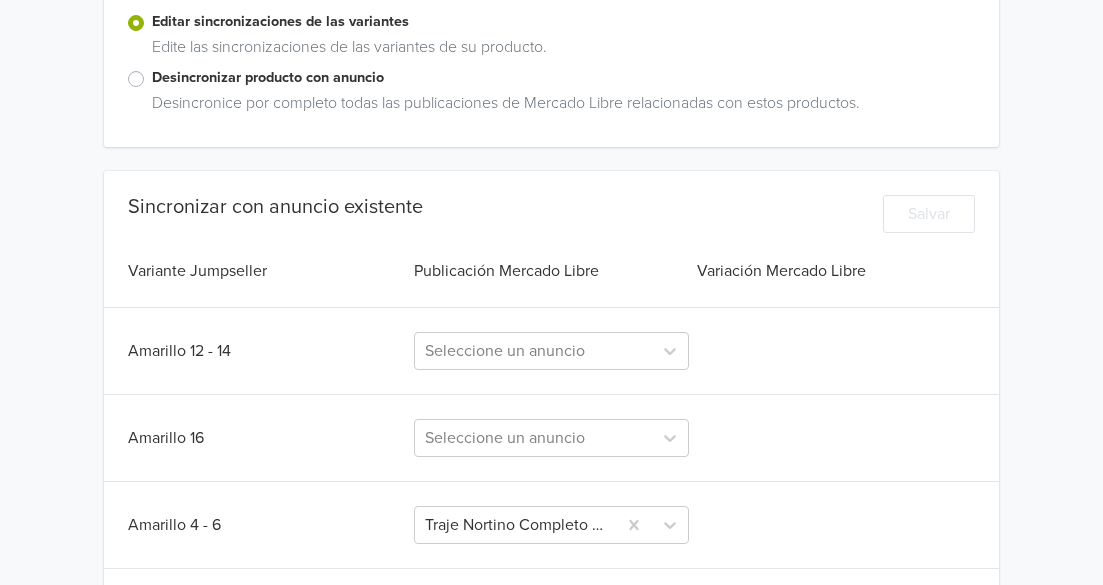 scroll, scrollTop: 454, scrollLeft: 0, axis: vertical 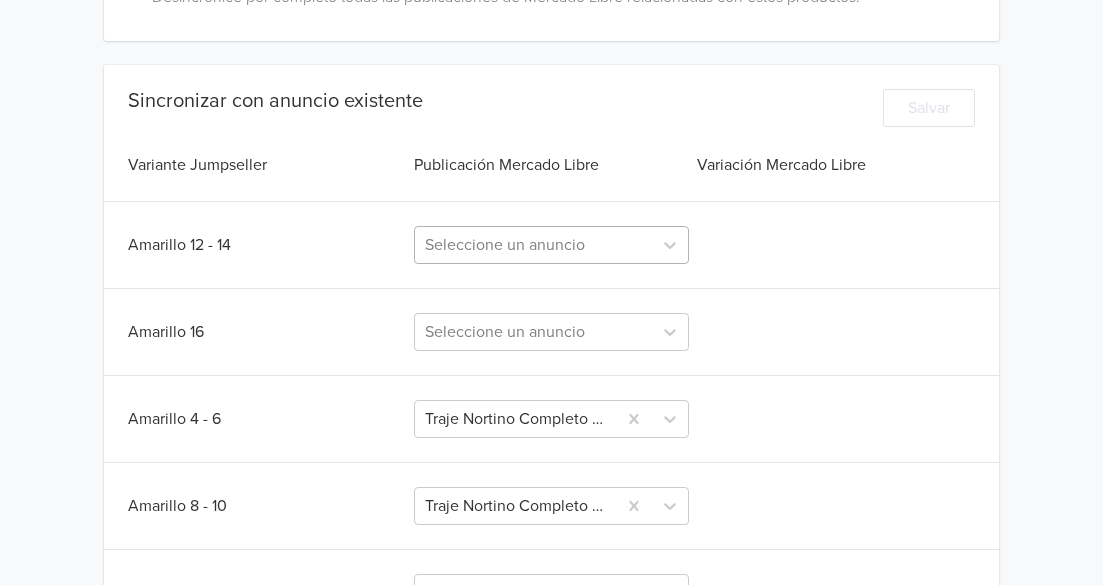 click at bounding box center (533, 245) 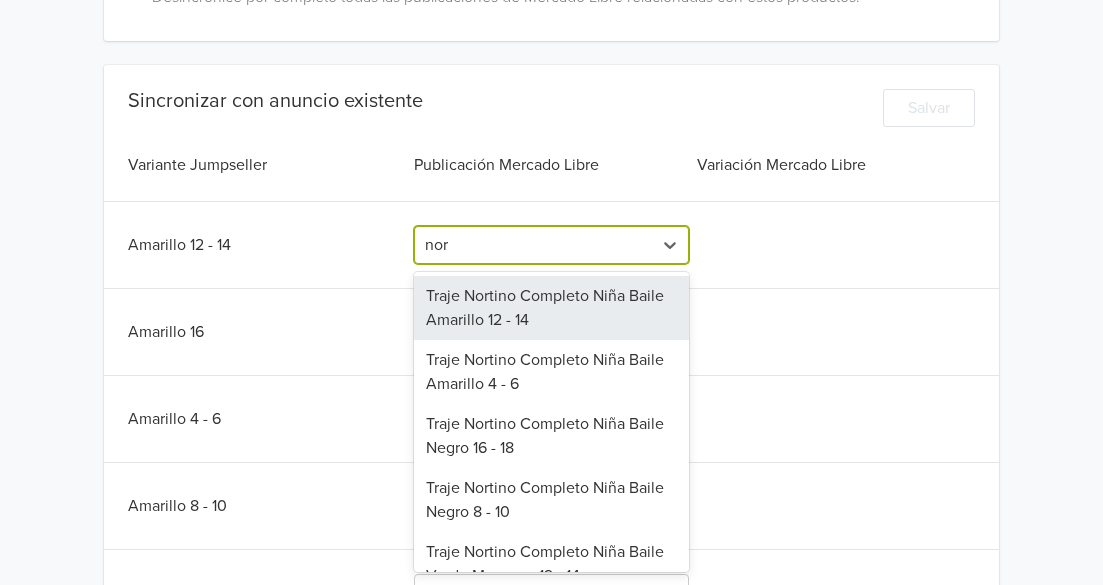 type on "nort" 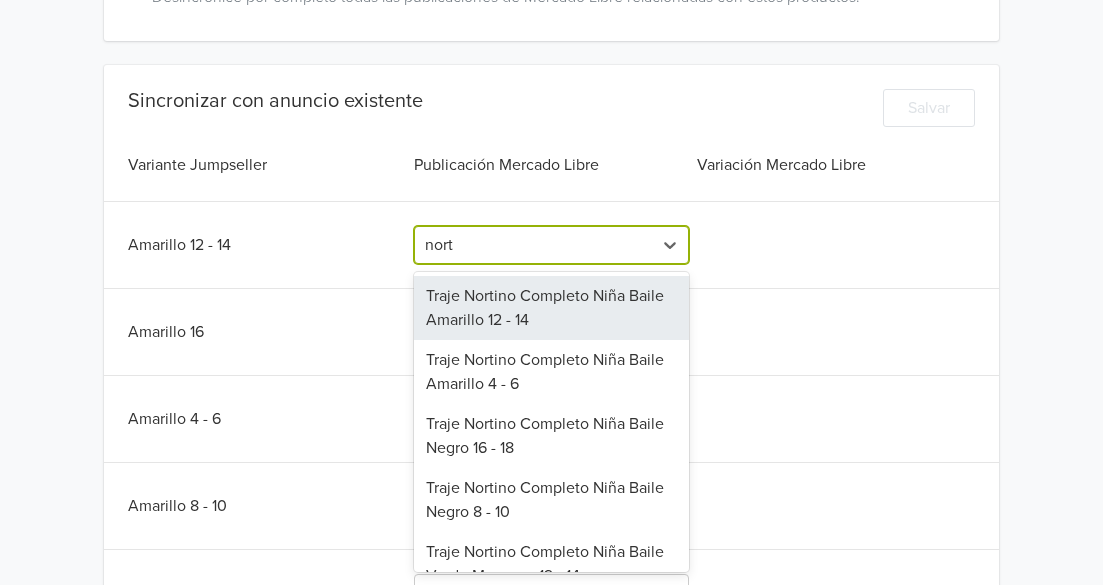 click on "Traje Nortino Completo Niña Baile  Amarillo 12 - 14" at bounding box center (551, 308) 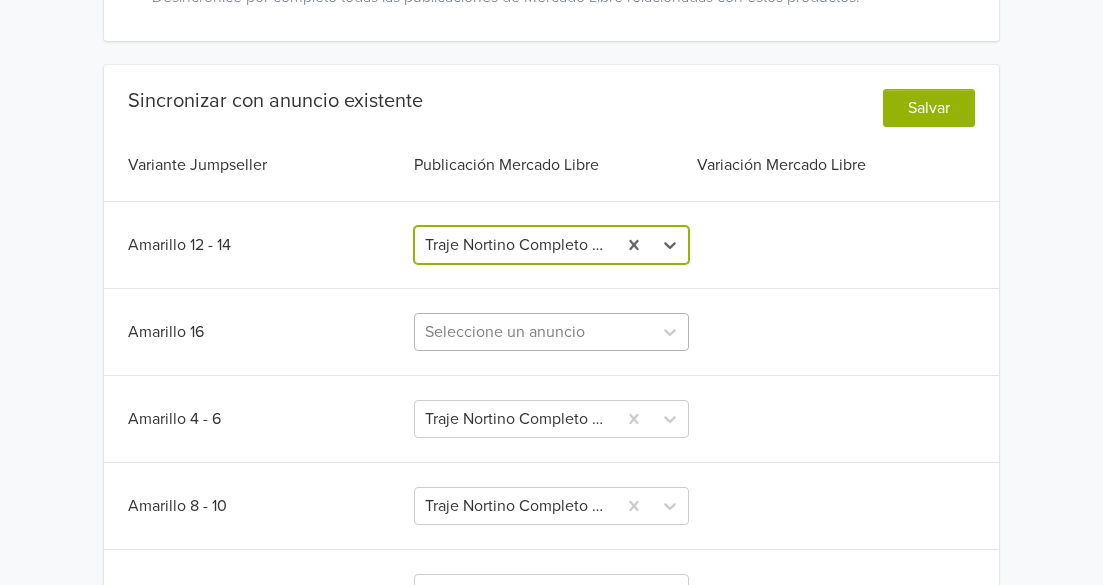 click on "Seleccione un anuncio" at bounding box center (551, 332) 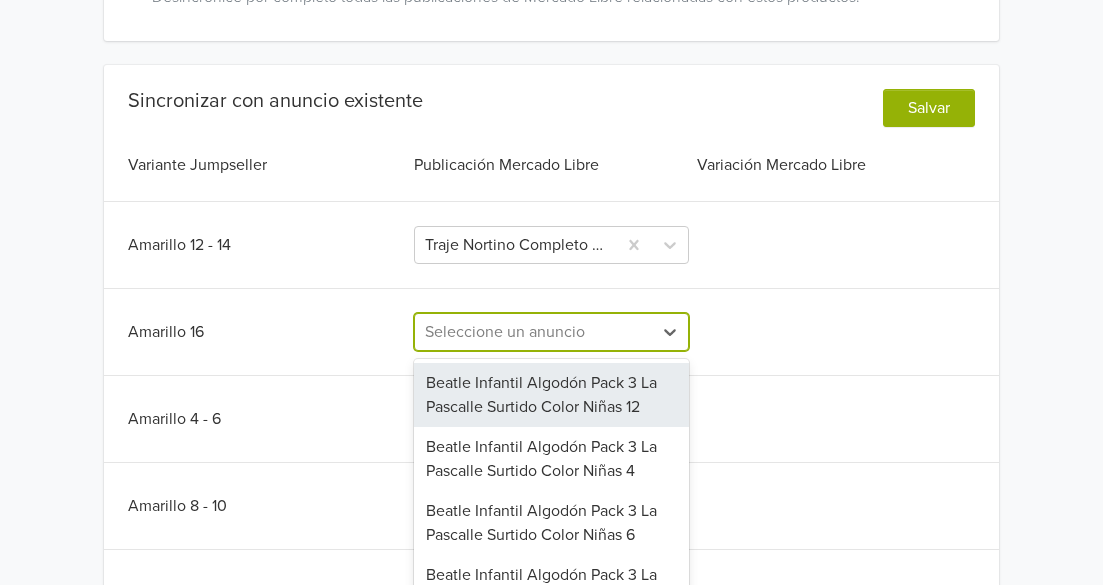 scroll, scrollTop: 536, scrollLeft: 0, axis: vertical 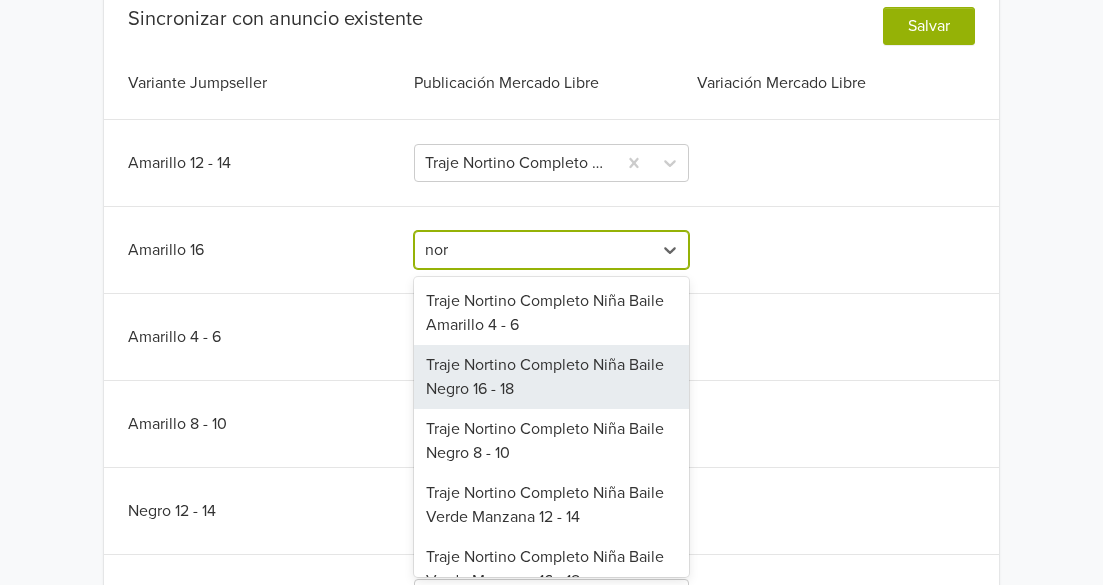 type on "nor" 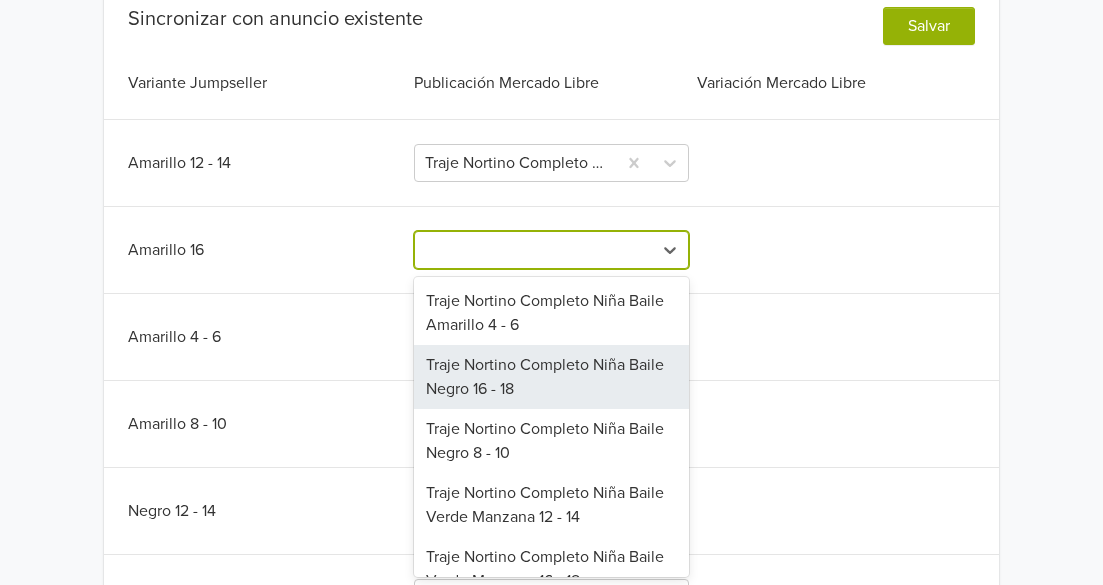 click on "Traje Nortino Completo Niña Baile Amarillo [SIZE] - [SIZE] Amarillo [SIZE] [RESULTS] available for search term nor. Use Up and Down to choose options, press Enter to select the currently focused option, press Escape to exit the menu, press Tab to select the option and exit the menu. Traje Nortino Completo Niña Baile Amarillo [SIZE] - [SIZE] Traje Nortino Completo Niña Baile Negro [SIZE] - [SIZE] Amarillo [SIZE] - [SIZE]" at bounding box center [551, 543] 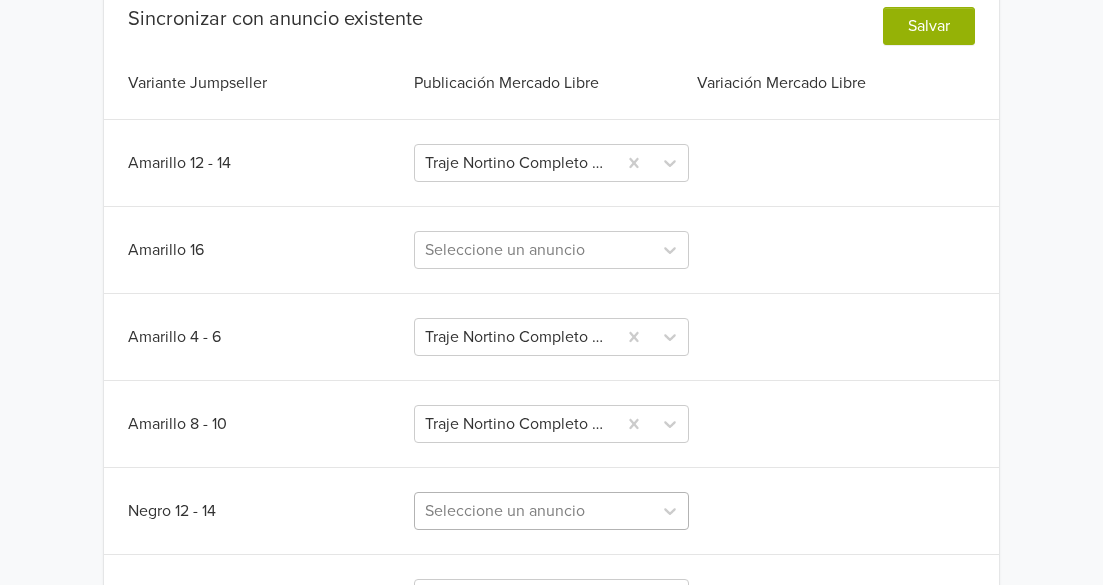 click on "Seleccione un anuncio" at bounding box center [551, 511] 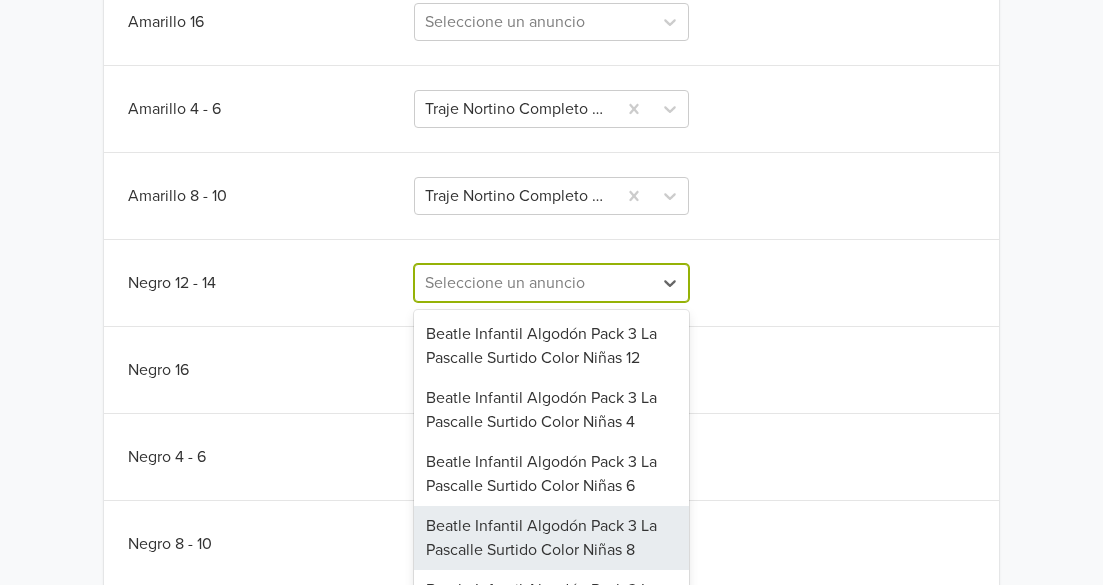 scroll, scrollTop: 797, scrollLeft: 0, axis: vertical 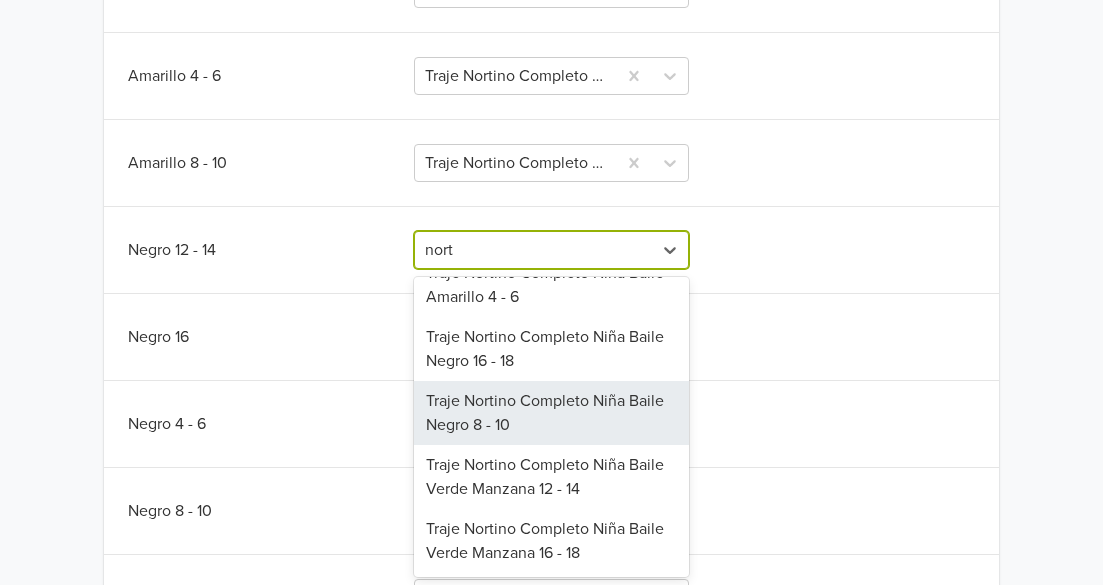 type on "nort" 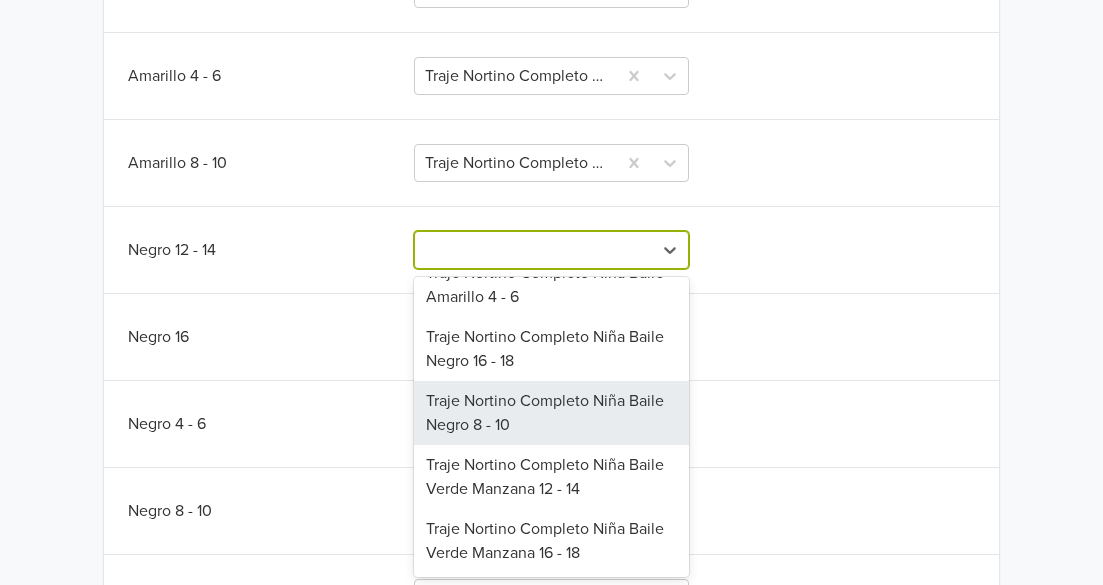 click on "Traje Nortino Completo Niña Baile Amarillo [SIZE] - [SIZE] Amarillo [SIZE] Seleccione un anuncio Amarillo [SIZE] - [SIZE] Traje Nortino Completo Niña Baile Amarillo [SIZE] - [SIZE] Amarillo [SIZE] - [SIZE] Traje Nortino Completo Niña Baile Amarillo [SIZE] - [SIZE] Negro [SIZE] - [SIZE] [RESULTS] available for search term nort. Traje Nortino Completo Niña Baile Amarillo [SIZE] - [SIZE] Traje Nortino Completo Niña Baile Negro [SIZE] - [SIZE] Negro [SIZE]" at bounding box center [551, 282] 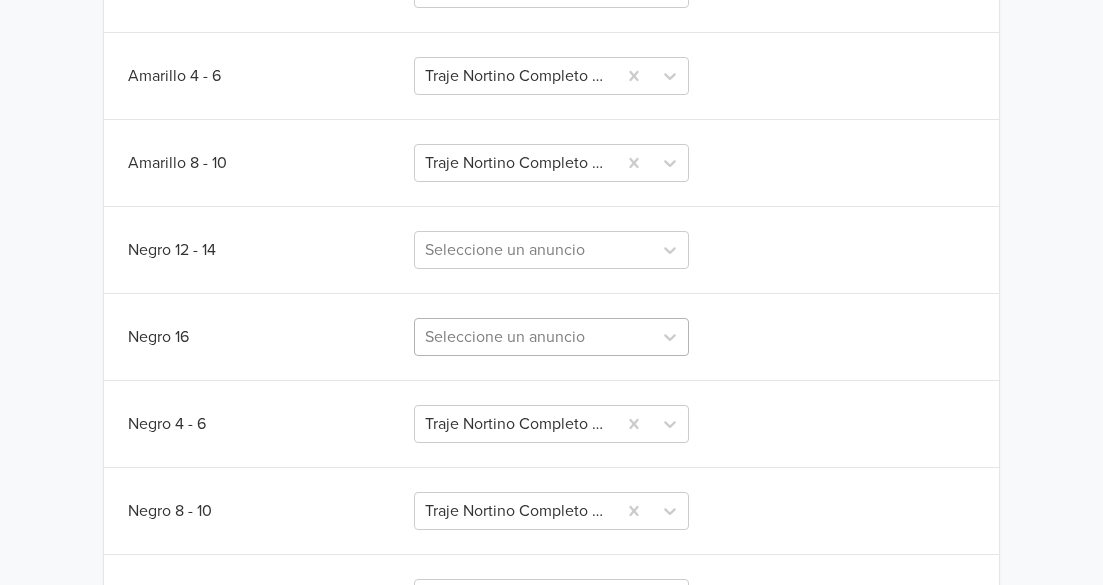 click on "Seleccione un anuncio" at bounding box center (551, 337) 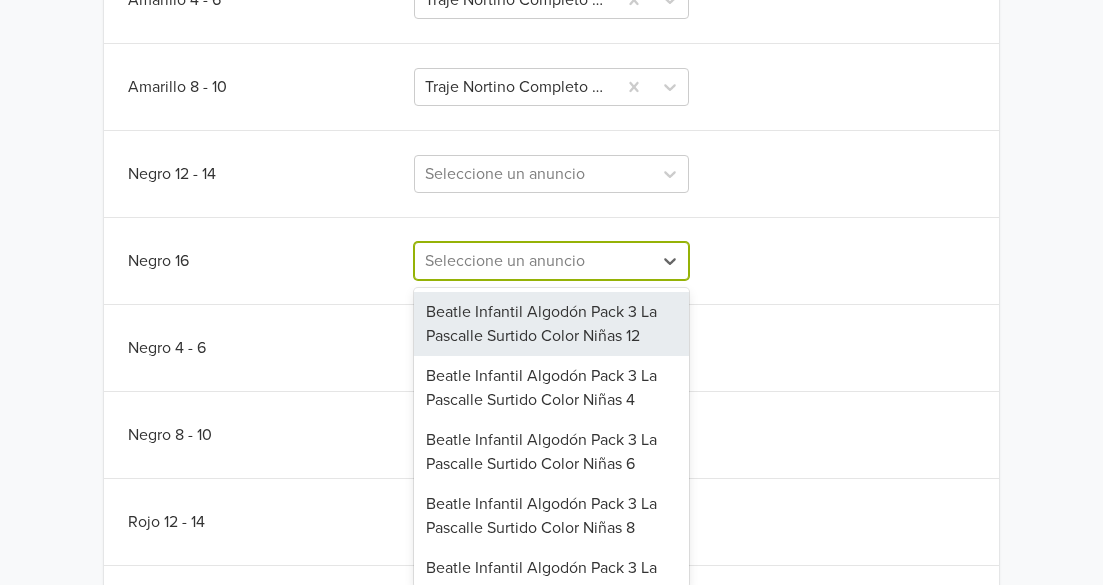 scroll, scrollTop: 884, scrollLeft: 0, axis: vertical 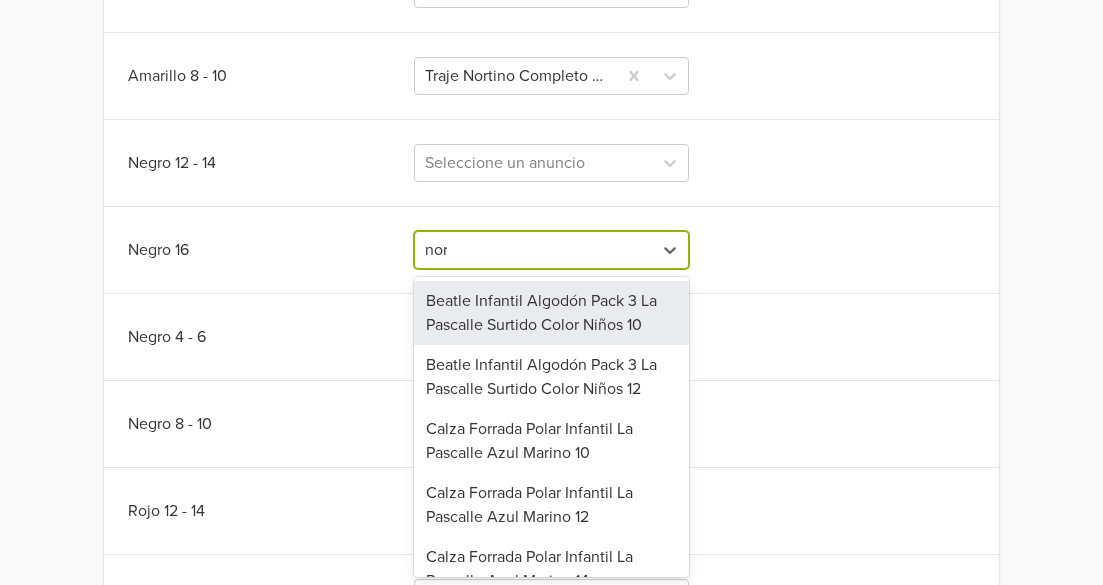 type on "nort" 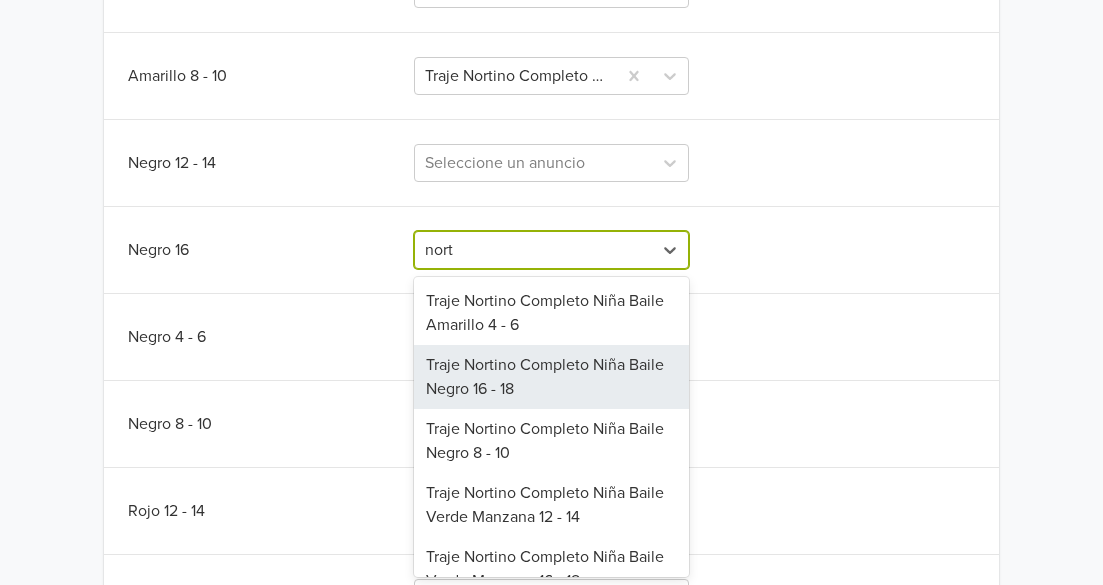 click on "Traje Nortino Completo Niña Baile  Negro 16 - 18" at bounding box center (551, 377) 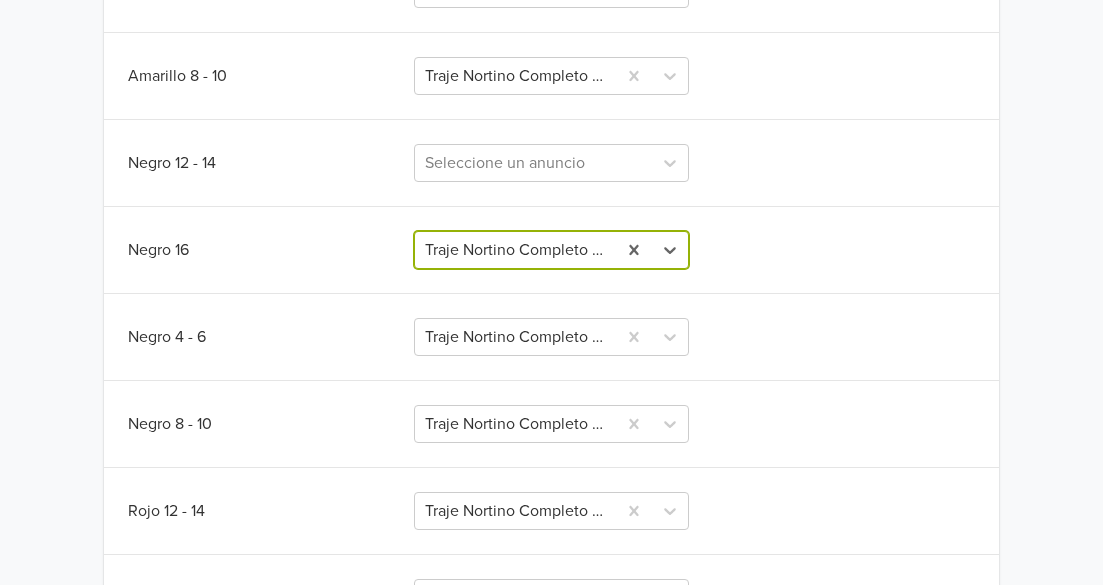 click on "Traje Nortino Completo Niña Baile    GTIN: No establecido   Descripción   Contenido del Traje:
Este conjunto incluye una falda, un pañuelo y un gorro tongo y pompon, todos coordinados en color, ideal para bailes folclóricos, (...) ¿Qué acción quieres tomar? Editar sincronizaciones de las variantes Edite las sincronizaciones de las variantes de su producto. Desincronizar producto con anuncio Desincronice por completo todas las publicaciones de Mercado Libre relacionadas con estos productos. Sincronizar con anuncio existente Salvar Variante Jumpseller Publicación Mercado Libre Variación Mercado Libre Amarillo 12 - 14 Traje Nortino Completo Niña Baile  Amarillo 12 - 14 Amarillo 16 Seleccione un anuncio Amarillo 4 - 6 Traje Nortino Completo Niña Baile  Amarillo 8 - 10 Amarillo 8 - 10 Traje Nortino Completo Niña Baile  Amarillo 16 - 18 Negro 12 - 14 Seleccione un anuncio Negro 16 Traje Nortino Completo Niña Baile  Negro 16 - 18 Traje Nortino Completo Niña Baile  Negro 16 - 18 Salvar" at bounding box center [551, 195] 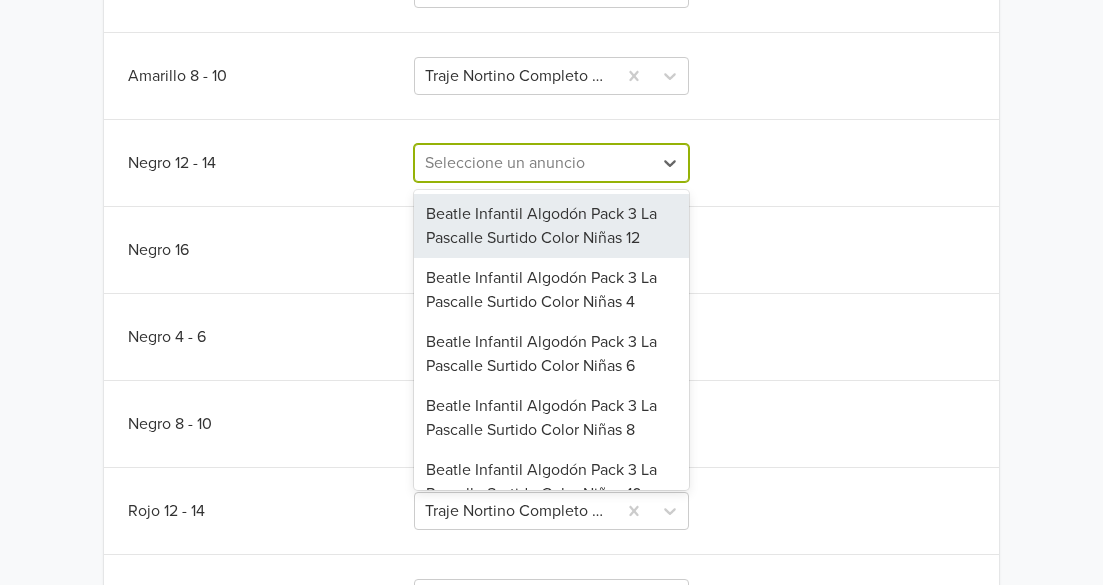 click at bounding box center [533, 163] 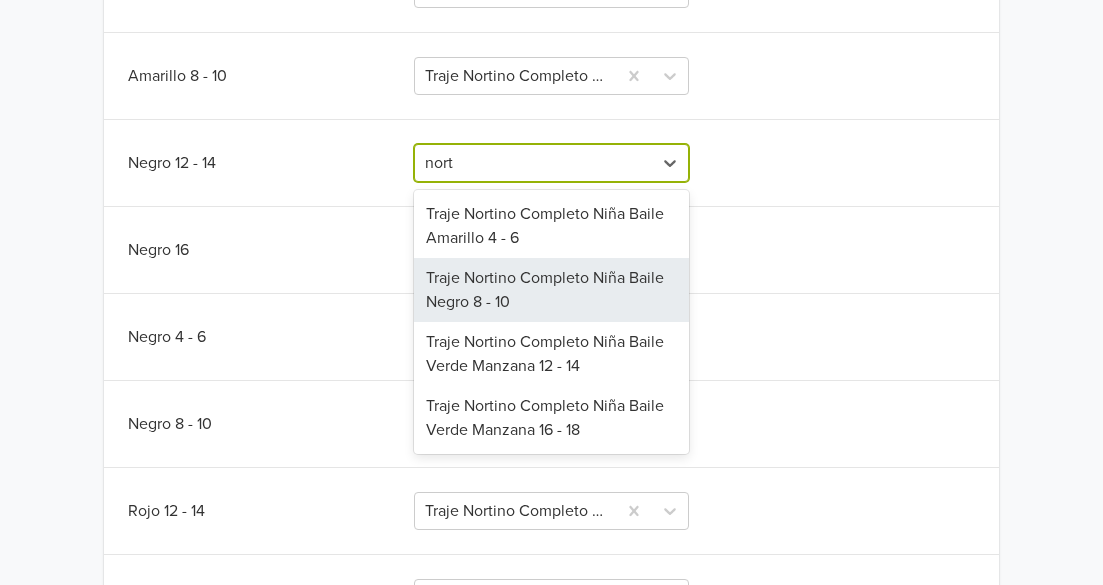 type on "nort" 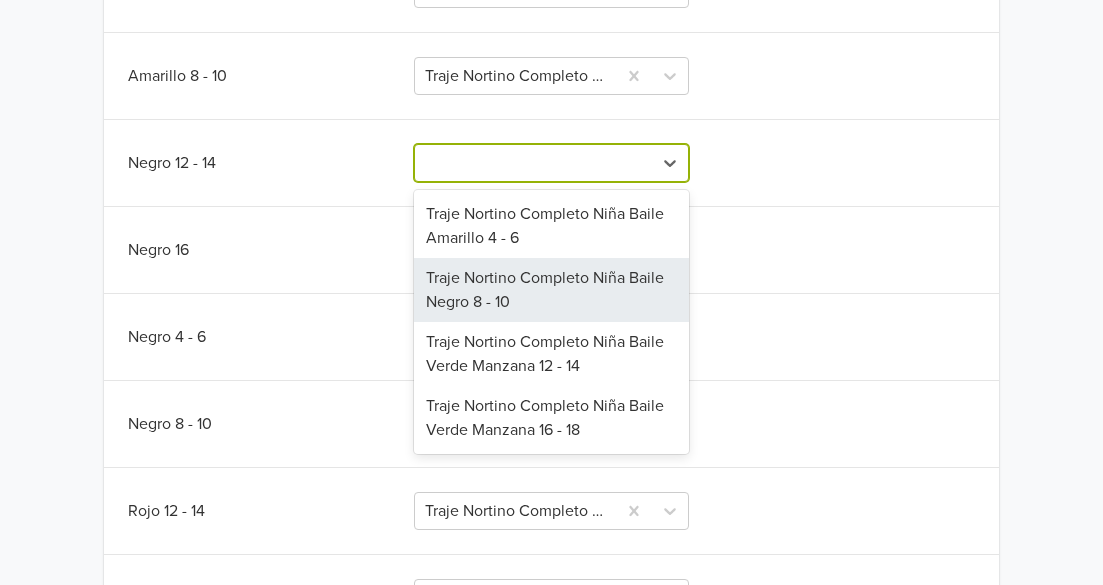 click on "Traje Nortino Completo Niña Baile    GTIN: No establecido   Descripción   Contenido del Traje:
Este conjunto incluye una falda, un pañuelo y un gorro tongo y pompon, todos coordinados en color, ideal para bailes folclóricos, (...) ¿Qué acción quieres tomar? Editar sincronizaciones de las variantes Edite las sincronizaciones de las variantes de su producto. Desincronizar producto con anuncio Desincronice por completo todas las publicaciones de Mercado Libre relacionadas con estos productos. Sincronizar con anuncio existente Salvar Variante Jumpseller Publicación Mercado Libre Variación Mercado Libre Amarillo 12 - 14 Traje Nortino Completo Niña Baile  Amarillo 12 - 14 Amarillo 16 Seleccione un anuncio Amarillo 4 - 6 Traje Nortino Completo Niña Baile  Amarillo 8 - 10 Amarillo 8 - 10 Traje Nortino Completo Niña Baile  Amarillo 16 - 18 Negro 12 - 14 4 results available for search term nort. Traje Nortino Completo Niña Baile  Amarillo 4 - 6 Traje Nortino Completo Niña Baile  Negro 8 - 10 Amarillo 4 - 6" at bounding box center [551, 195] 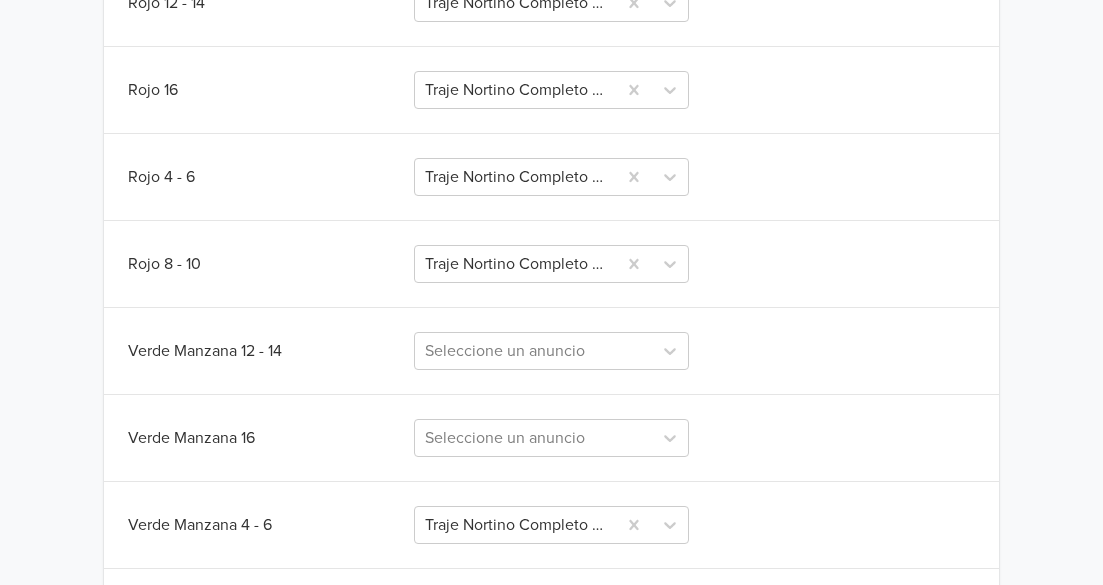 scroll, scrollTop: 1573, scrollLeft: 0, axis: vertical 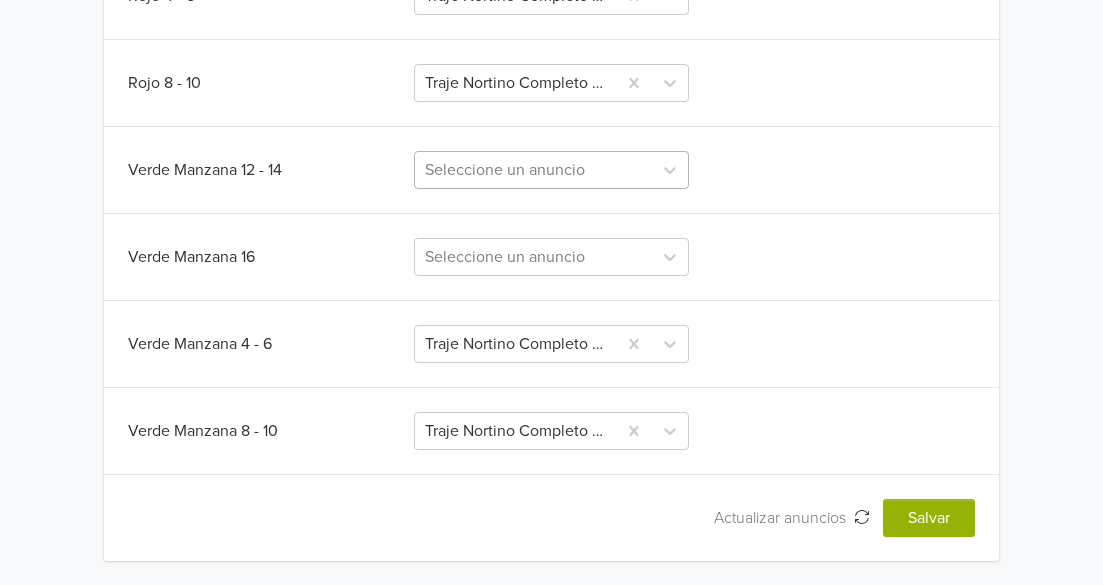 click at bounding box center (533, 170) 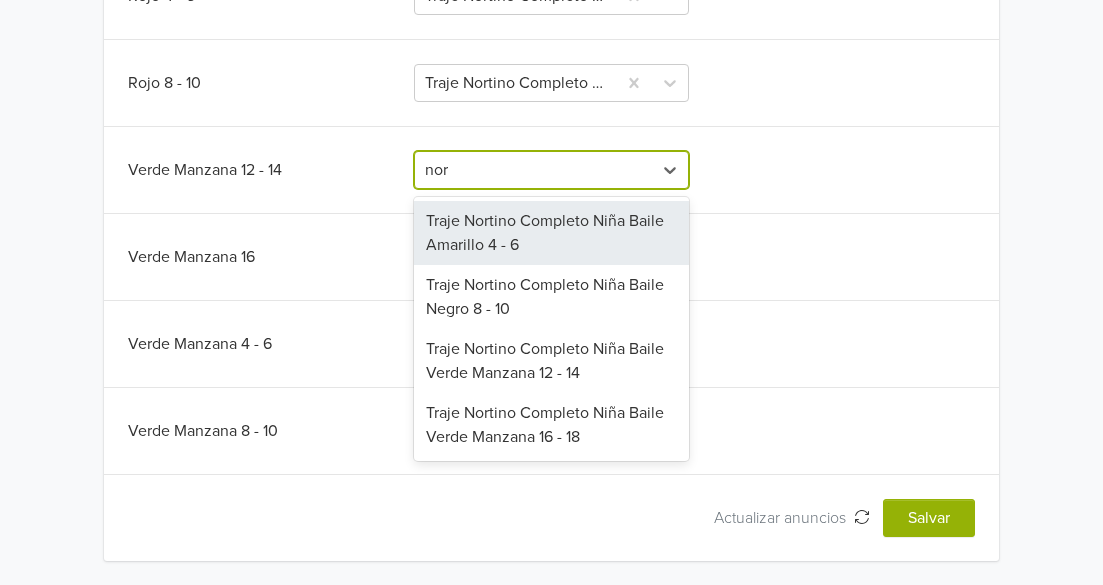 type on "nort" 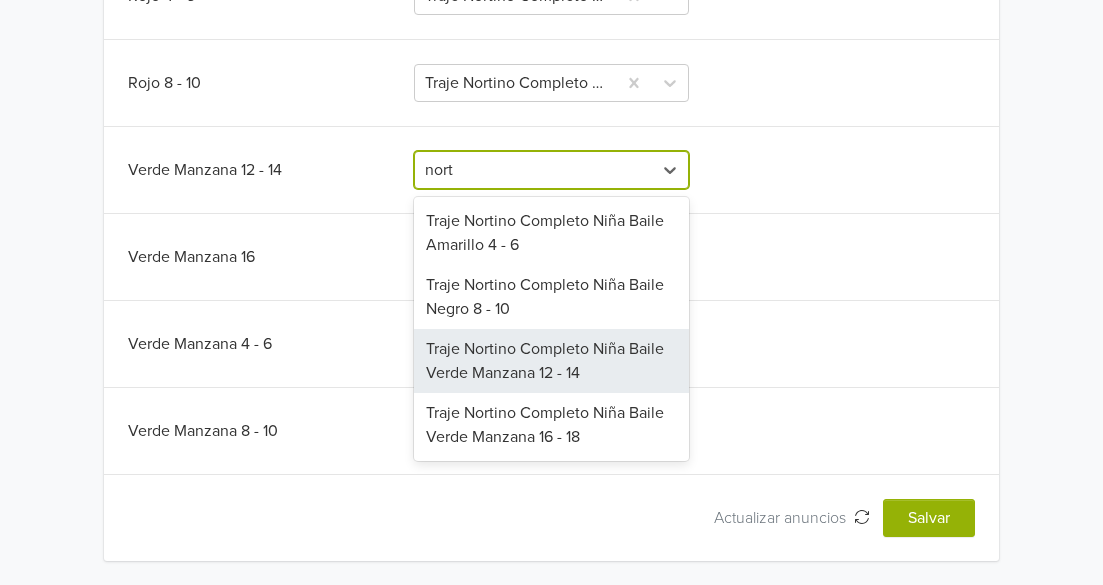 click on "Traje Nortino Completo Niña Baile  Verde Manzana 12 - 14" at bounding box center (551, 361) 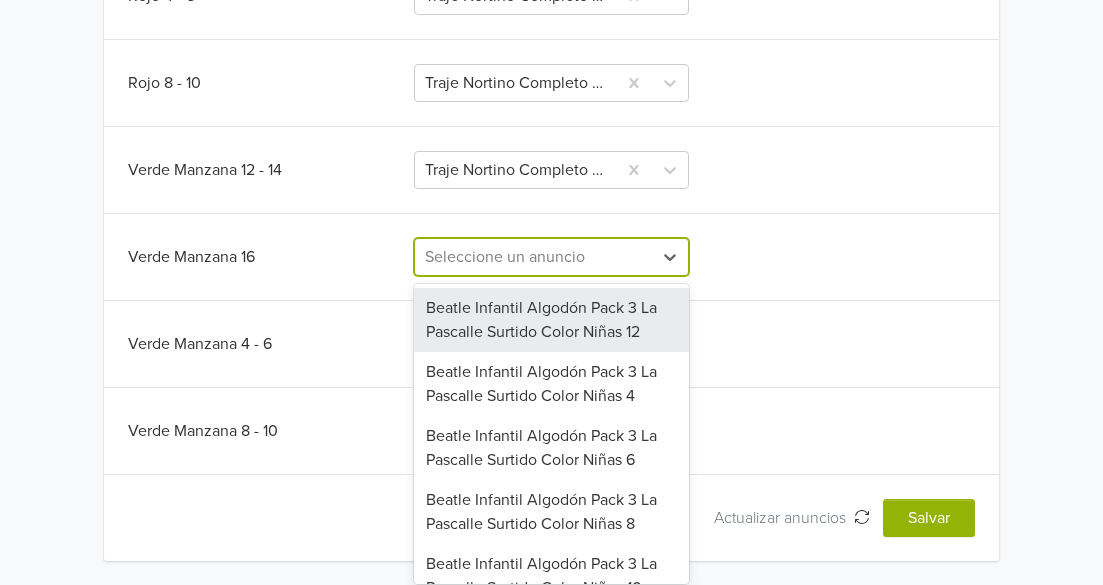 click at bounding box center (533, 257) 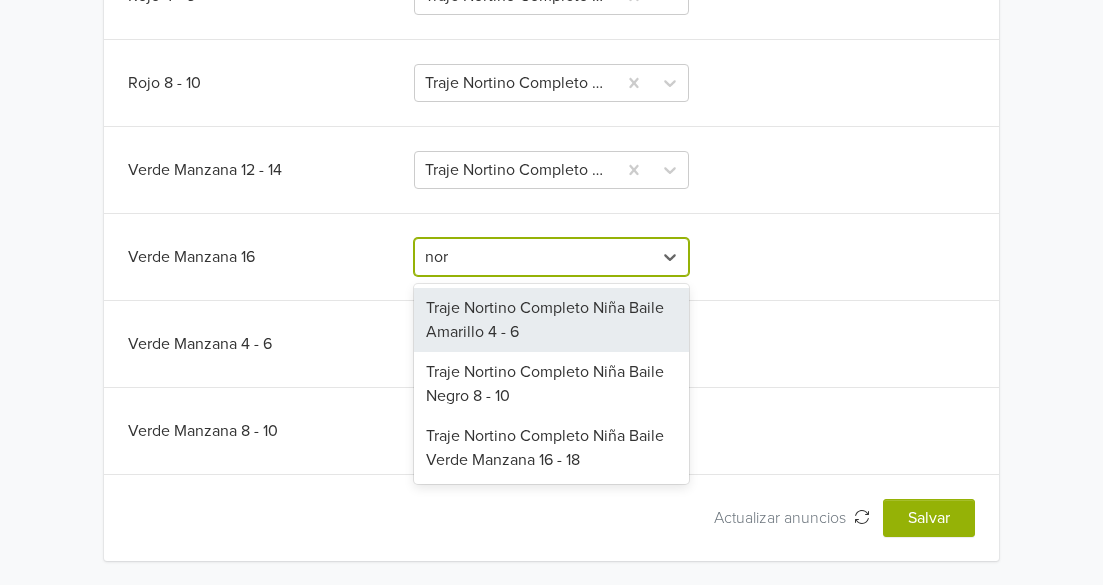 type on "nort" 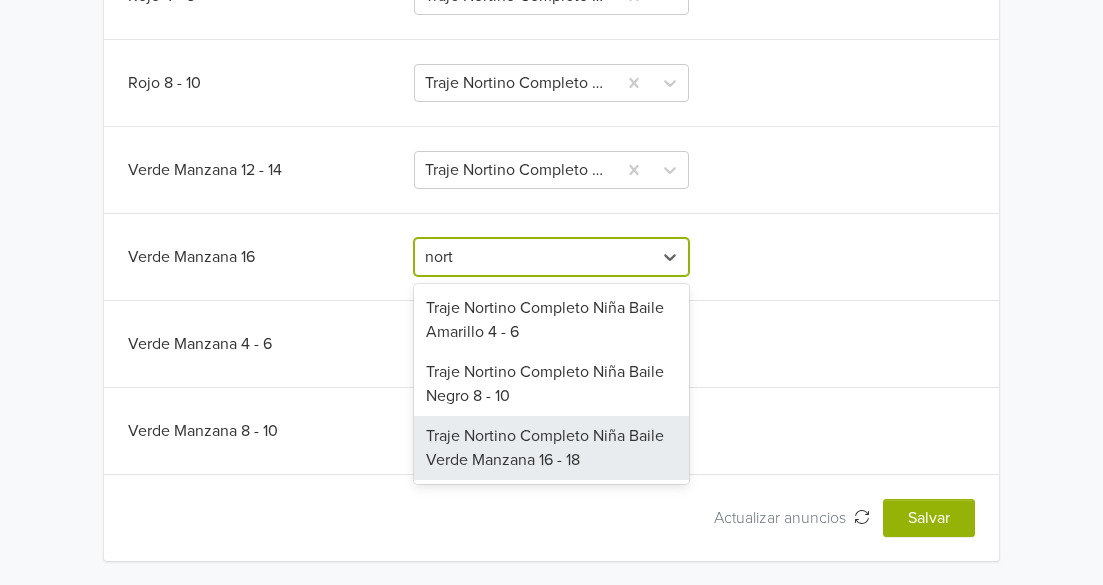 click on "Traje Nortino Completo Niña Baile  Verde Manzana 16 - 18" at bounding box center (551, 448) 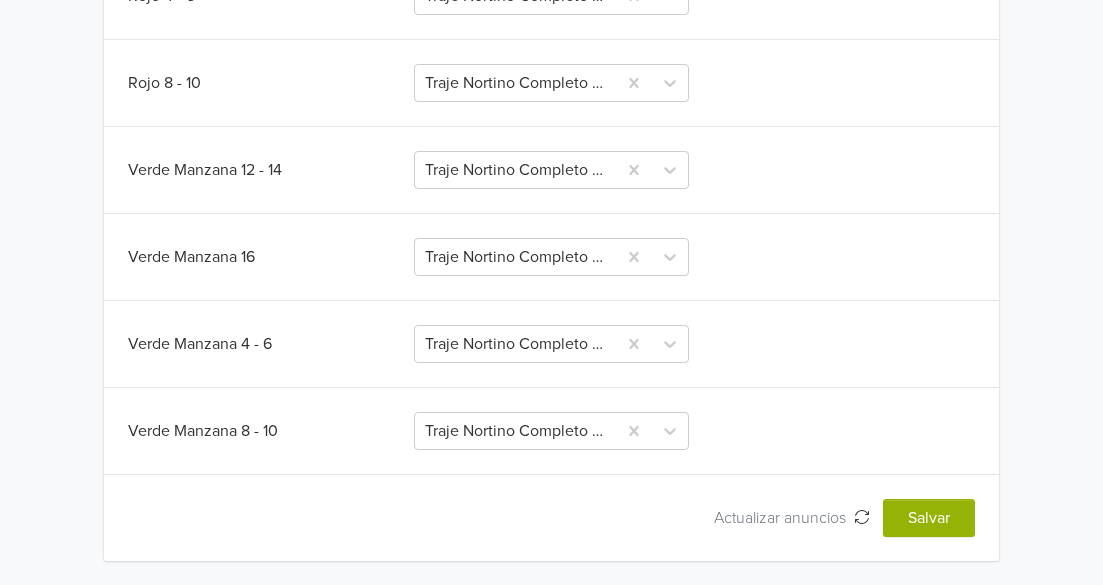 click on "Traje Nortino Completo Niña Baile    GTIN: No establecido   Descripción   Contenido del Traje:
Este conjunto incluye una falda, un pañuelo y un gorro tongo y pompon, todos coordinados en color, ideal para bailes folclóricos, (...) ¿Qué acción quieres tomar? Editar sincronizaciones de las variantes Edite las sincronizaciones de las variantes de su producto. Desincronizar producto con anuncio Desincronice por completo todas las publicaciones de Mercado Libre relacionadas con estos productos. Sincronizar con anuncio existente Salvar Variante Jumpseller Publicación Mercado Libre Variación Mercado Libre Amarillo 12 - 14 Traje Nortino Completo Niña Baile  Amarillo 12 - 14 Amarillo 16 Seleccione un anuncio Amarillo 4 - 6 Traje Nortino Completo Niña Baile  Amarillo 8 - 10 Amarillo 8 - 10 Traje Nortino Completo Niña Baile  Amarillo 16 - 18 Negro 12 - 14 Seleccione un anuncio Negro 16 Traje Nortino Completo Niña Baile  Negro 16 - 18 Negro 4 - 6 Traje Nortino Completo Niña Baile  Negro 12 - 14 Negro 8 - 10" at bounding box center [551, -494] 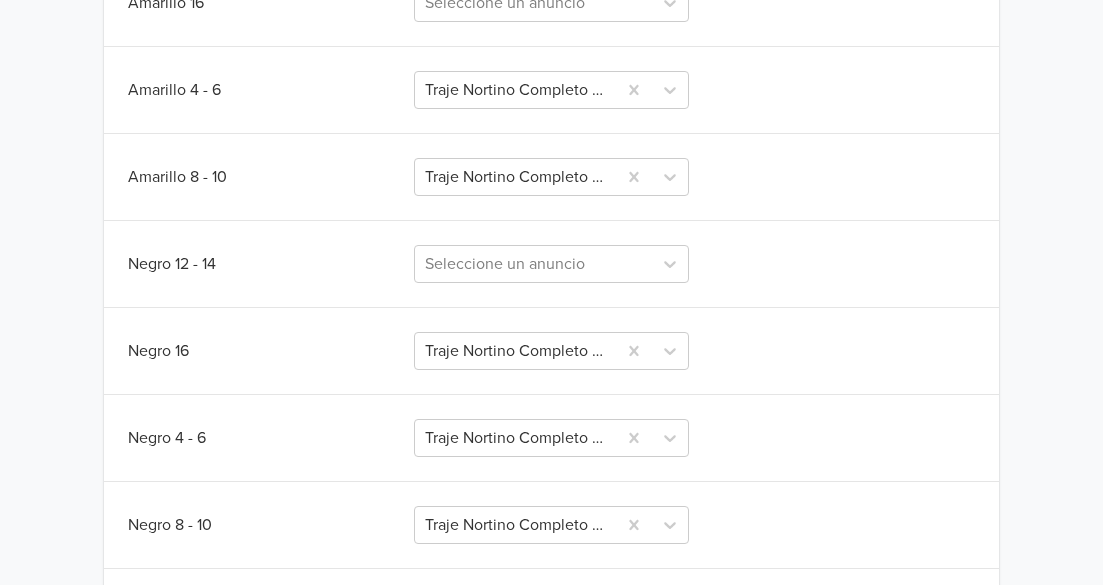 scroll, scrollTop: 673, scrollLeft: 0, axis: vertical 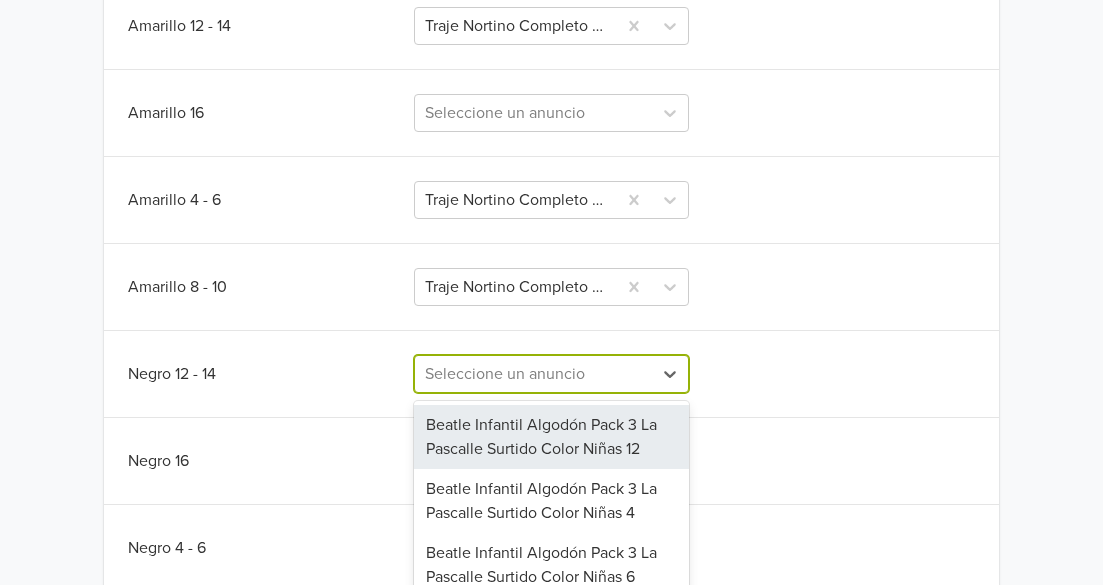 click on "Seleccione un anuncio Beatle Infantil Algodón Pack 3 La Pascalle Surtido Color Niñas [SIZE] Beatle Infantil Algodón Pack 3 La Pascalle Surtido Color Niñas [SIZE] Beatle Infantil Algodón Pack 3 La Pascalle Surtido Color Niñas [SIZE] Beatle Infantil Algodón Pack 3 La Pascalle Surtido Color Niñas [SIZE] Beatle Infantil Algodón Pack 3 La Pascalle Surtido Color Niños [SIZE] Beatle Infantil Algodón Pack 3 La Pascalle Surtido Color Niños [SIZE] Calza Corta 100% Algodón Nacional Blanco [SIZE] Calza Corta 100% Algodón Nacional Nude [SIZE] Calza Flare Dralon Termico La Pascalle | Sofia Moka Estandar Calza Flare Dralon Termico La Pascalle | Sofia Negro Estandar Calza Flare Dralon Termico La Pascalle | Sofia Obispo Estandar Calza Flare Dralon Termico La Pascalle | Sofia Rojo Carmesi Estandar Calza Flare Dralon Termico La Pascalle | Sofia Terracota Estandar" at bounding box center (551, 374) 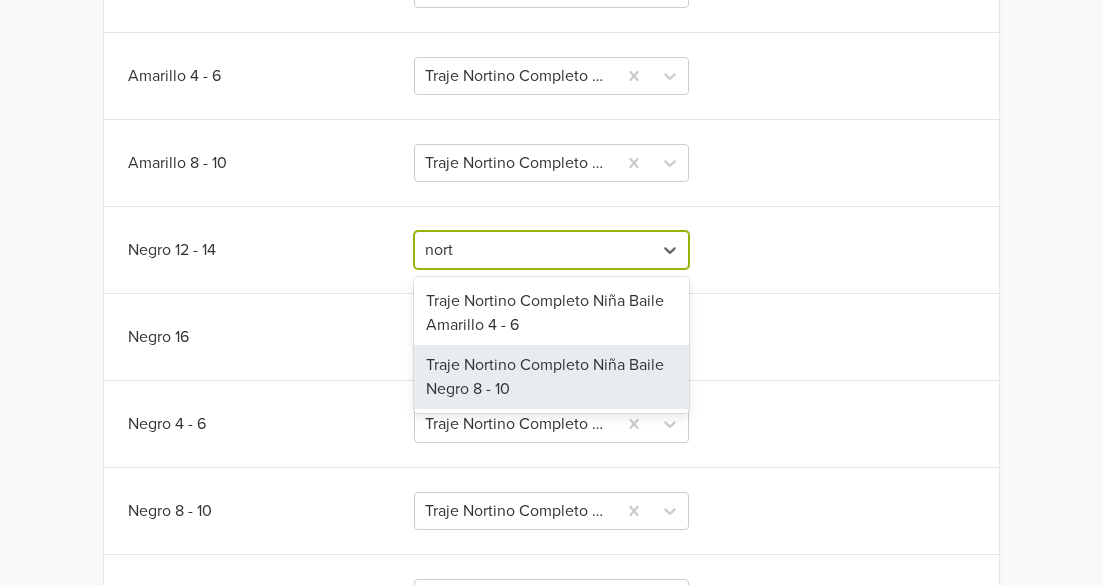 type on "nort" 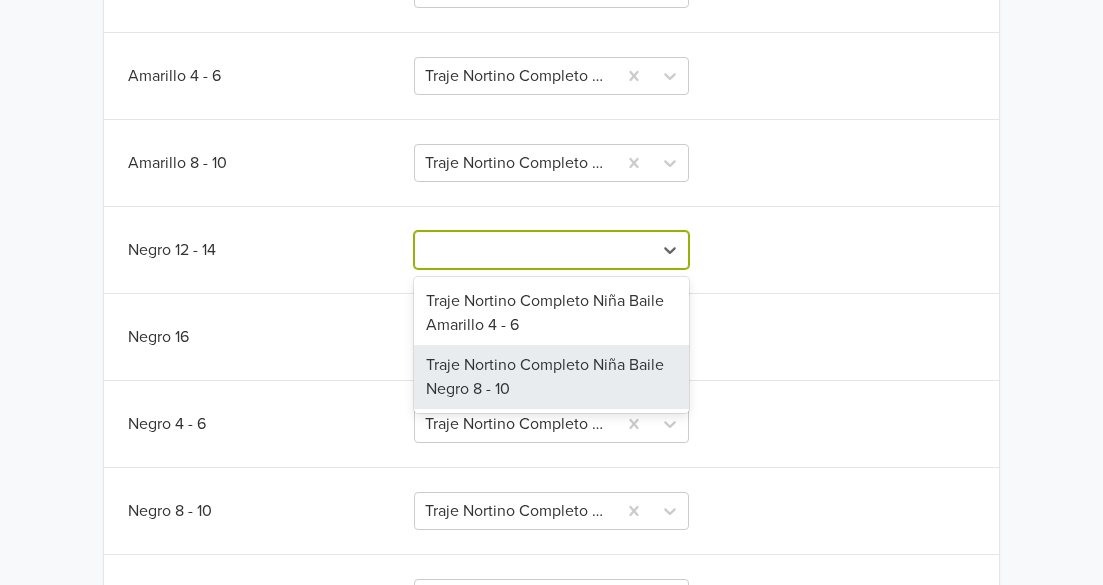 click on "Traje Nortino Completo Niña Baile GTIN: No establecido Descripción Contenido del Traje: Este conjunto incluye una falda, un pañuelo y un gorro tongo y pompon, todos coordinados en color, ideal para bailes folclóricos, (...) ¿Qué acción quieres tomar? Editar sincronizaciones de las variantes Edite las sincronizaciones de las variantes de su producto. Desincronizar producto con anuncio Desincronice por completo todas las publicaciones de Mercado Libre relacionadas con estos productos. Sincronizar con anuncio existente Salvar Variante Jumpseller Publicación Mercado Libre Variación Mercado Libre Amarillo [SIZE] - [SIZE] Traje Nortino Completo Niña Baile Amarillo [SIZE] - [SIZE] Amarillo [SIZE] Seleccione un anuncio Amarillo [SIZE] - [SIZE] Traje Nortino Completo Niña Baile Amarillo [SIZE] - [SIZE] Amarillo [SIZE] - [SIZE] Traje Nortino Completo Niña Baile Amarillo [SIZE] - [SIZE] Negro [SIZE] - [SIZE] [RESULTS] available for search term nort. Traje Nortino Completo Niña Baile Amarillo [SIZE] - [SIZE] Traje Nortino Completo Niña Baile Negro [SIZE] - [SIZE] Negro [SIZE]" at bounding box center (551, 282) 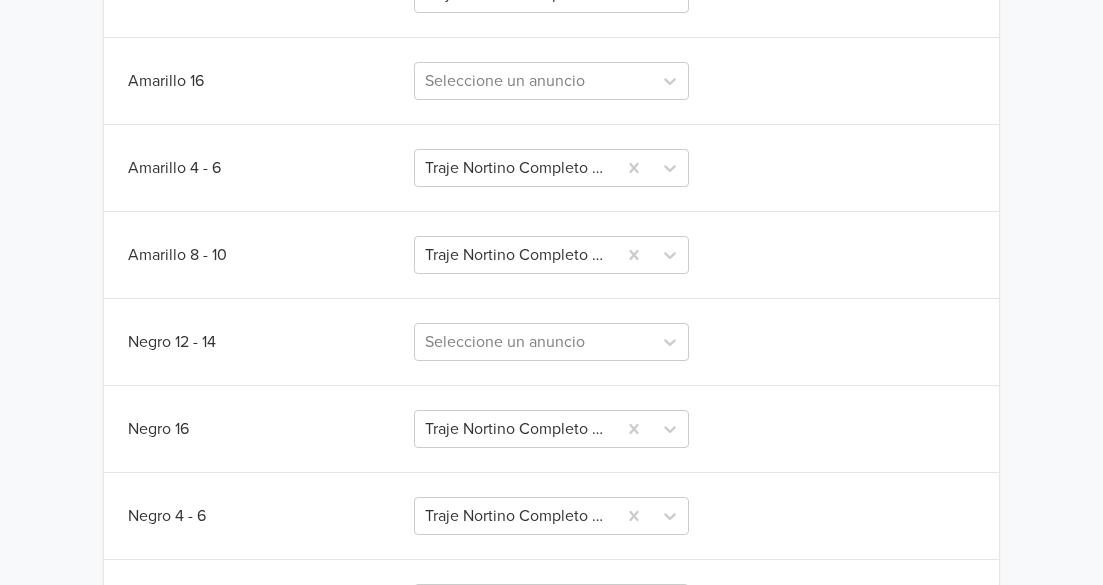 scroll, scrollTop: 597, scrollLeft: 0, axis: vertical 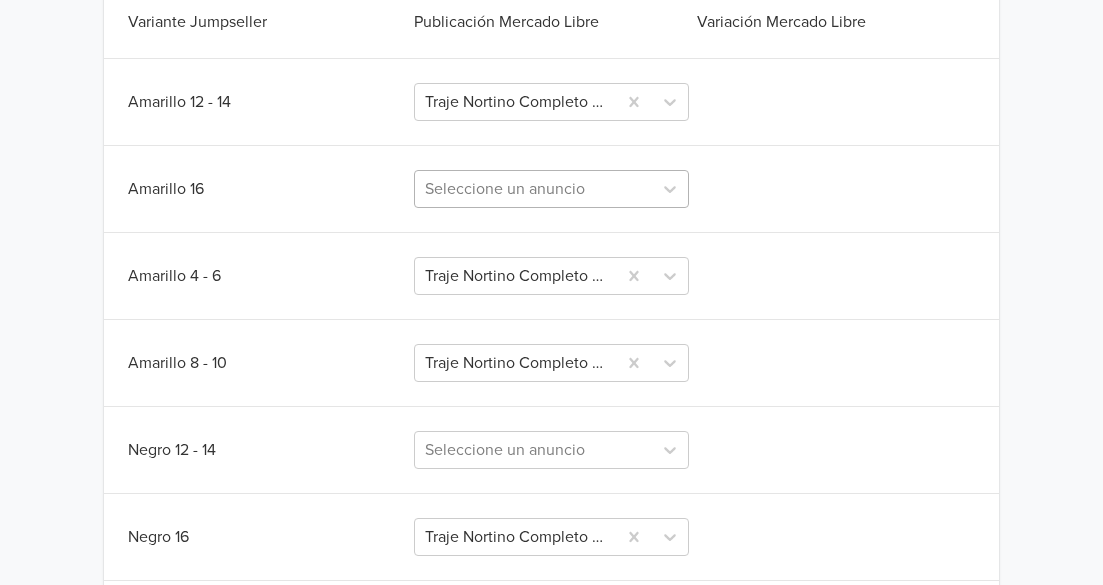 click at bounding box center [533, 189] 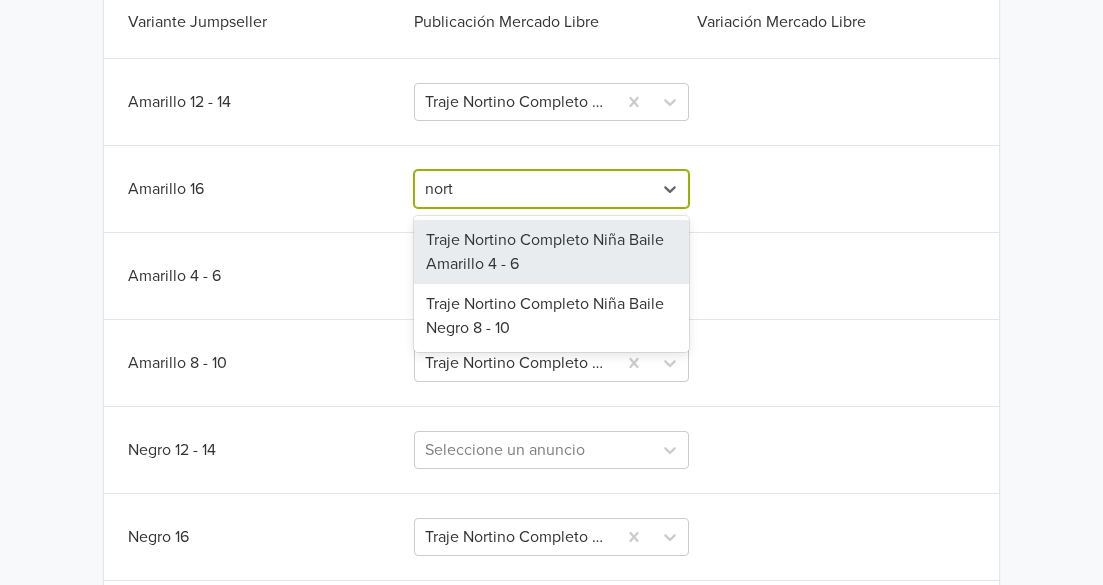 type on "nort" 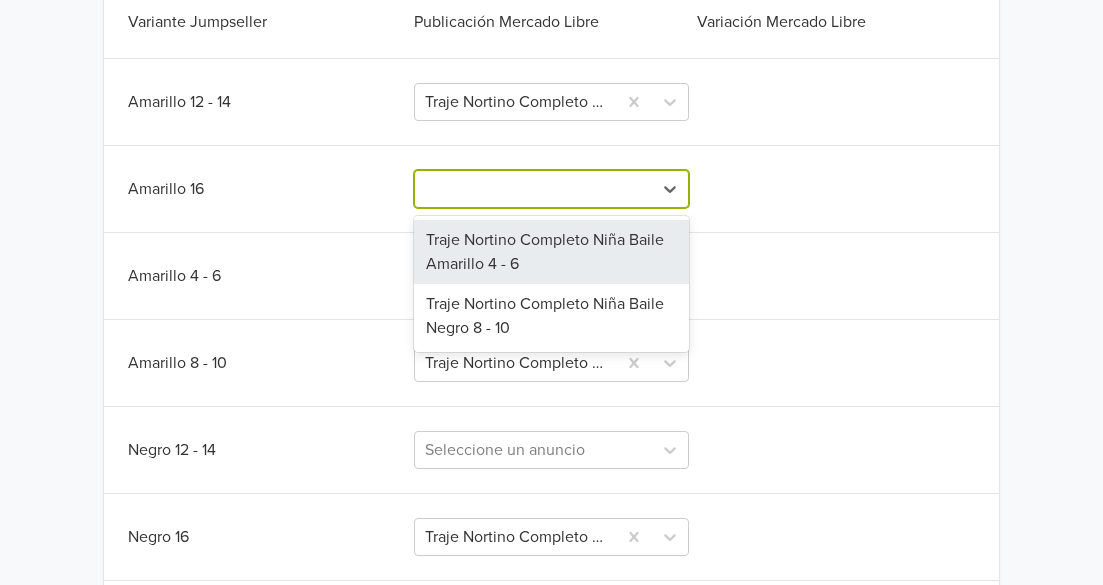 click on "Traje Nortino Completo Niña Baile    GTIN: No establecido   Descripción   Contenido del Traje:
Este conjunto incluye una falda, un pañuelo y un gorro tongo y pompon, todos coordinados en color, ideal para bailes folclóricos, (...) ¿Qué acción quieres tomar? Editar sincronizaciones de las variantes Edite las sincronizaciones de las variantes de su producto. Desincronizar producto con anuncio Desincronice por completo todas las publicaciones de Mercado Libre relacionadas con estos productos. Sincronizar con anuncio existente Salvar Variante Jumpseller Publicación Mercado Libre Variación Mercado Libre Amarillo 12 - 14 Traje Nortino Completo Niña Baile  Amarillo 12 - 14 Amarillo 16 2 results available for search term nort. Use Up and Down to choose options, press Enter to select the currently focused option, press Escape to exit the menu, press Tab to select the option and exit the menu. Traje Nortino Completo Niña Baile  Amarillo 4 - 6 Traje Nortino Completo Niña Baile  Negro 8 - 10 Amarillo 4 - 6" at bounding box center [551, 482] 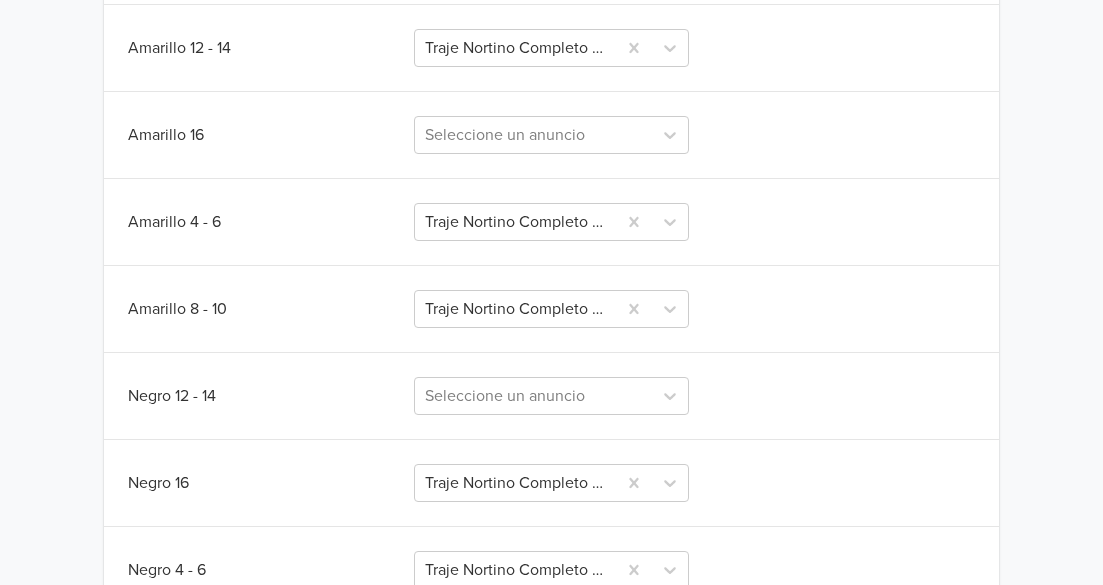 scroll, scrollTop: 797, scrollLeft: 0, axis: vertical 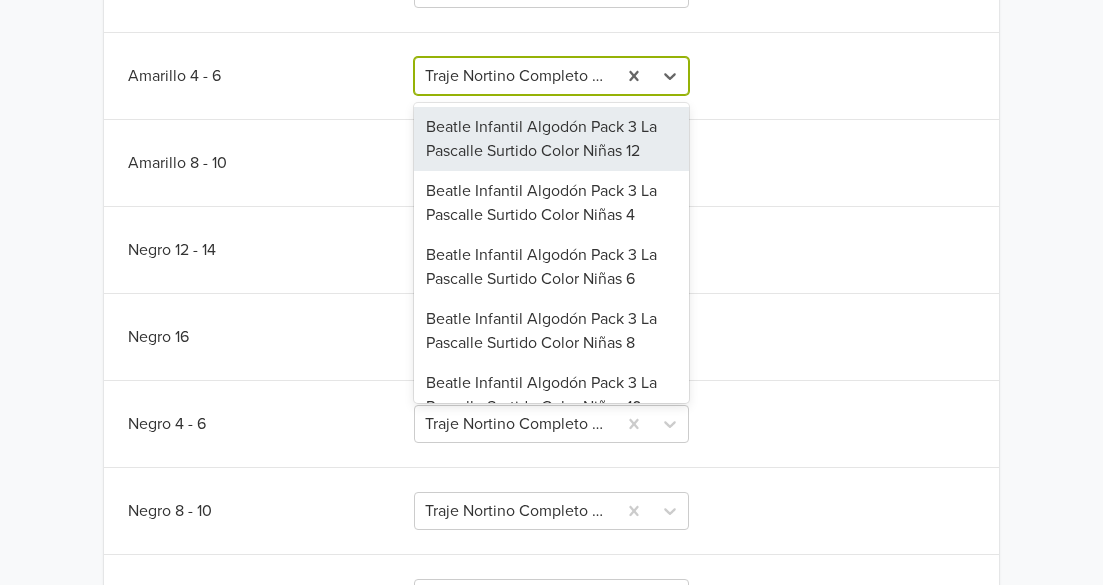 click at bounding box center [515, 76] 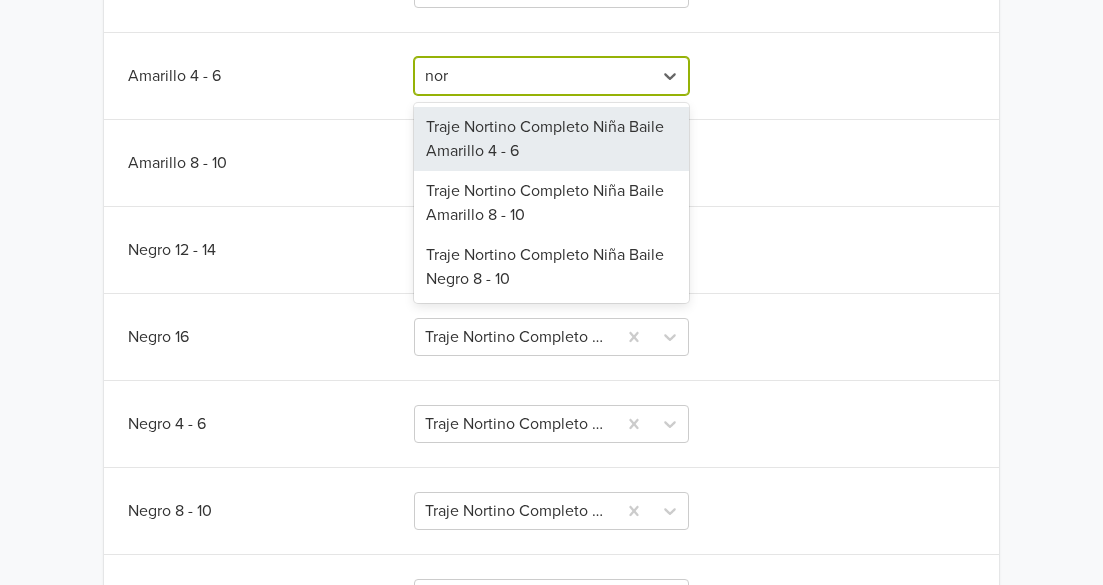 type on "nort" 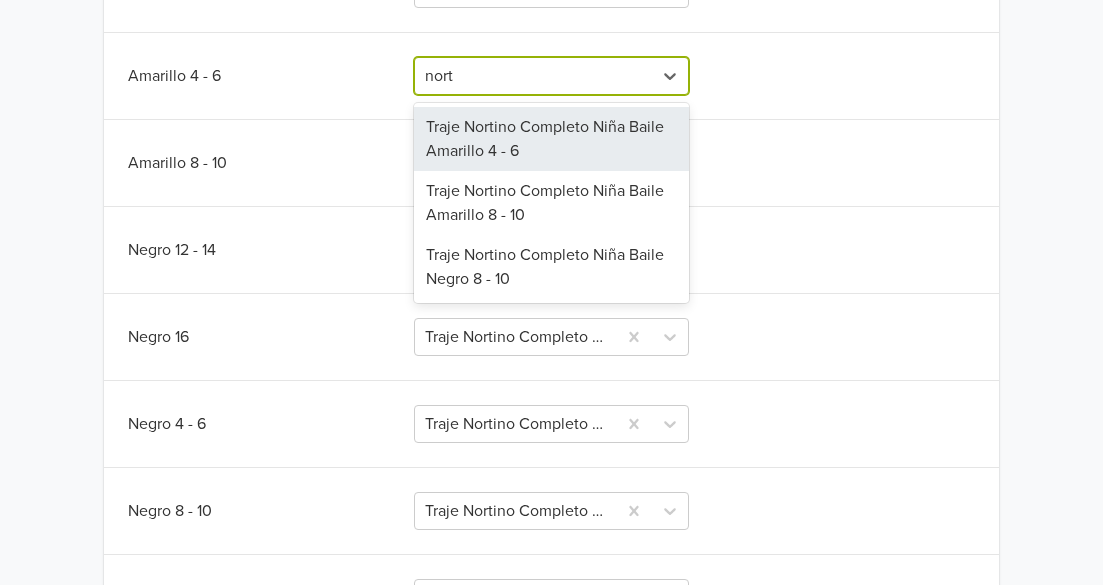 click on "Traje Nortino Completo Niña Baile  Amarillo 4 - 6" at bounding box center (551, 139) 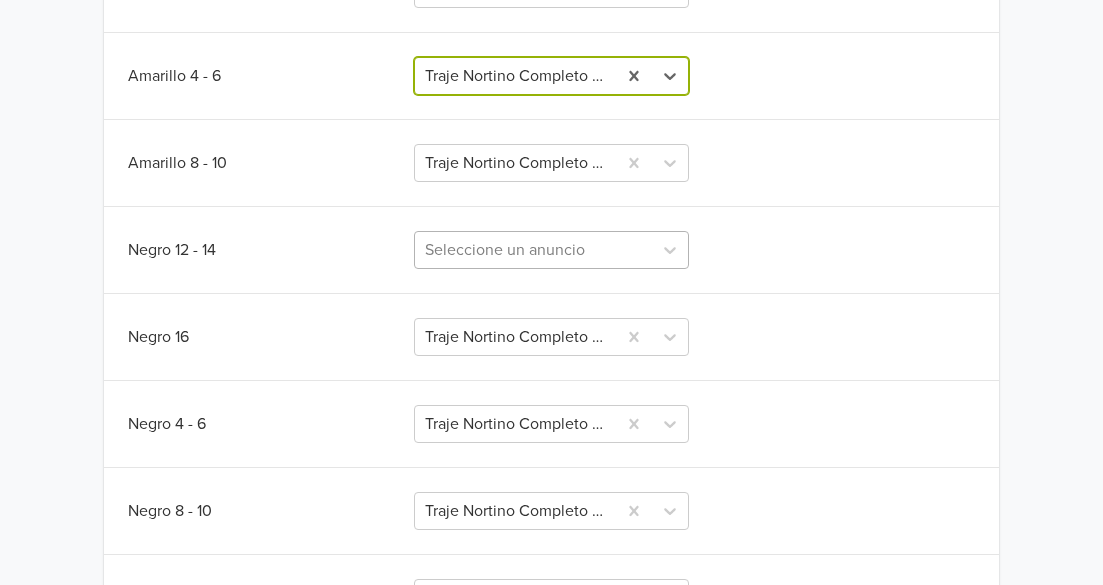 click at bounding box center (533, 250) 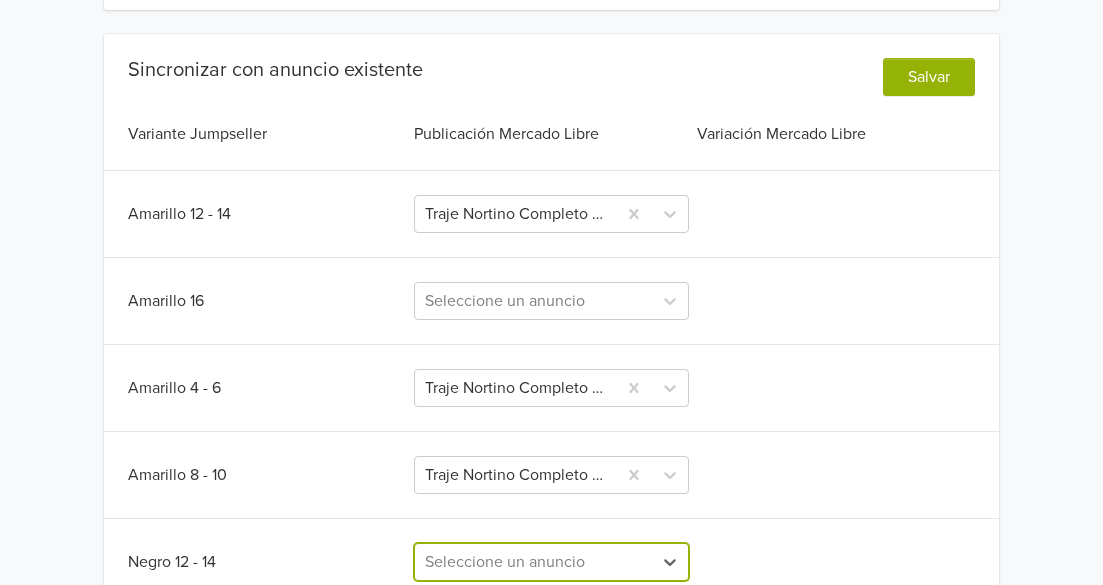 scroll, scrollTop: 397, scrollLeft: 0, axis: vertical 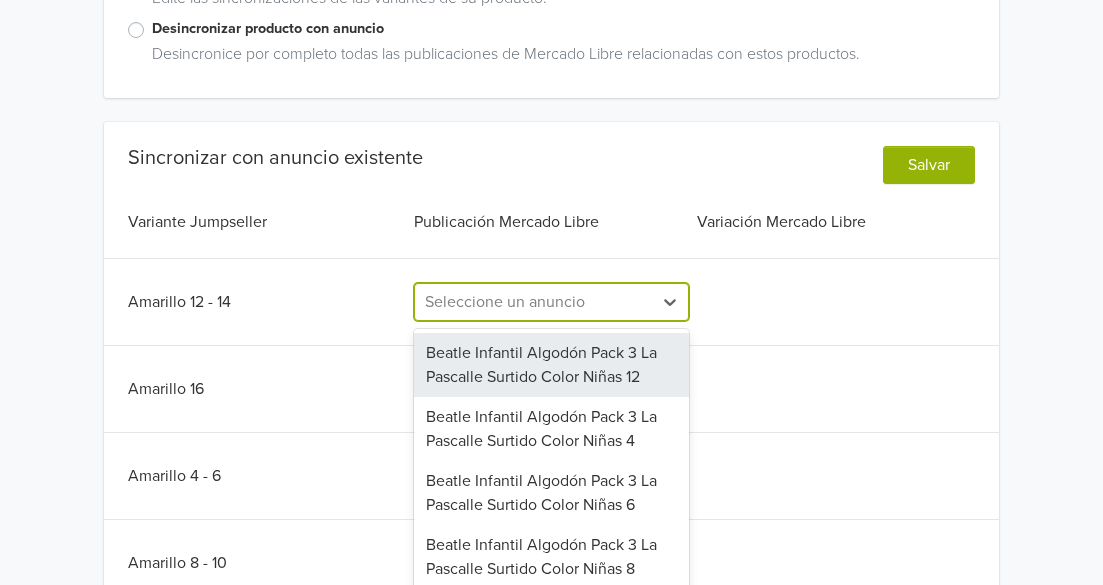 click on "127 results available. Use Up and Down to choose options, press Enter to select the currently focused option, press Escape to exit the menu, press Tab to select the option and exit the menu. Seleccione un anuncio Beatle Infantil Algodón Pack 3 La Pascalle Surtido Color Niñas 12 Beatle Infantil Algodón Pack 3 La Pascalle Surtido Color Niñas 4 Beatle Infantil Algodón Pack 3 La Pascalle Surtido Color Niñas 6 Beatle Infantil Algodón Pack 3 La Pascalle Surtido Color Niñas 8 Beatle Infantil Algodón Pack 3 La Pascalle Surtido Color Niños 10 Beatle Infantil Algodón Pack 3 La Pascalle Surtido Color Niños 12 Calza Corta 100% Algodón Nacional Blanco 6 Calza Corta 100% Algodón Nacional Nude 6 Calza Flare Dralon Termico La Pascalle | Sofia Moka Estandar Calza Flare Dralon Termico La Pascalle | Sofia Negro Estandar Calza Flare Dralon Termico La Pascalle | Sofia Obispo Estandar Calza Flare Dralon Termico La Pascalle | Sofia Rojo Carmesi Estandar Calza Flare Dralon Termico La Pascalle | Sofia Terracota Estandar" at bounding box center [551, 302] 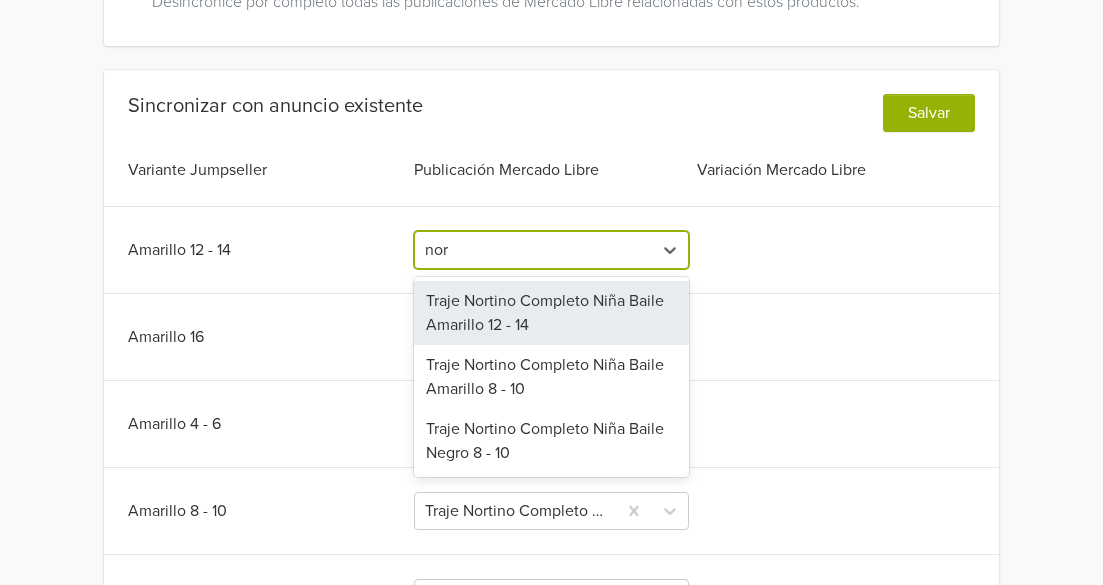 type on "nort" 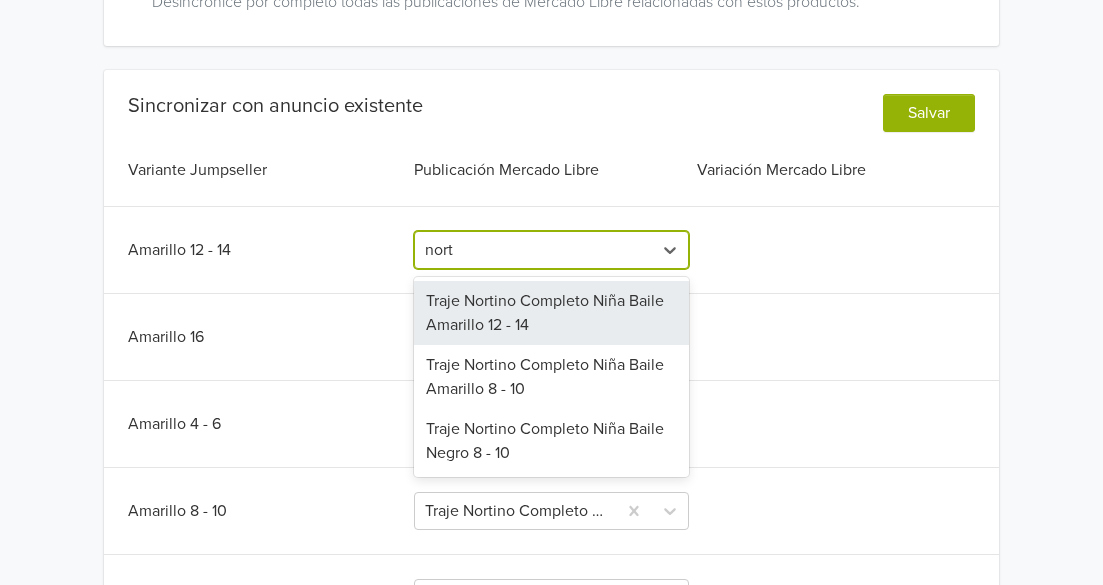 click on "Traje Nortino Completo Niña Baile  Amarillo 12 - 14" at bounding box center (551, 313) 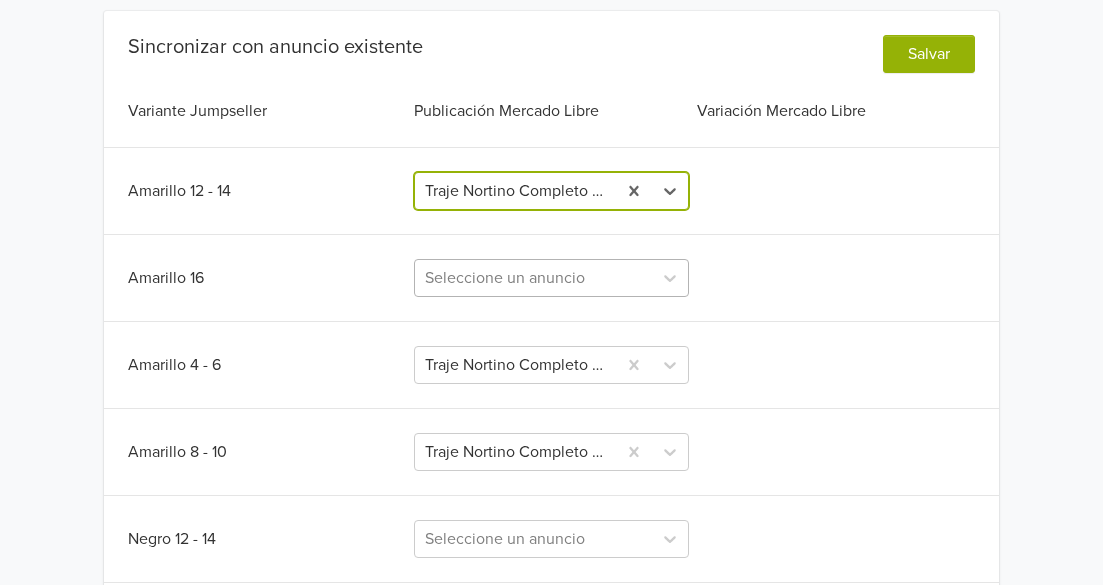 click on "Seleccione un anuncio" at bounding box center [551, 278] 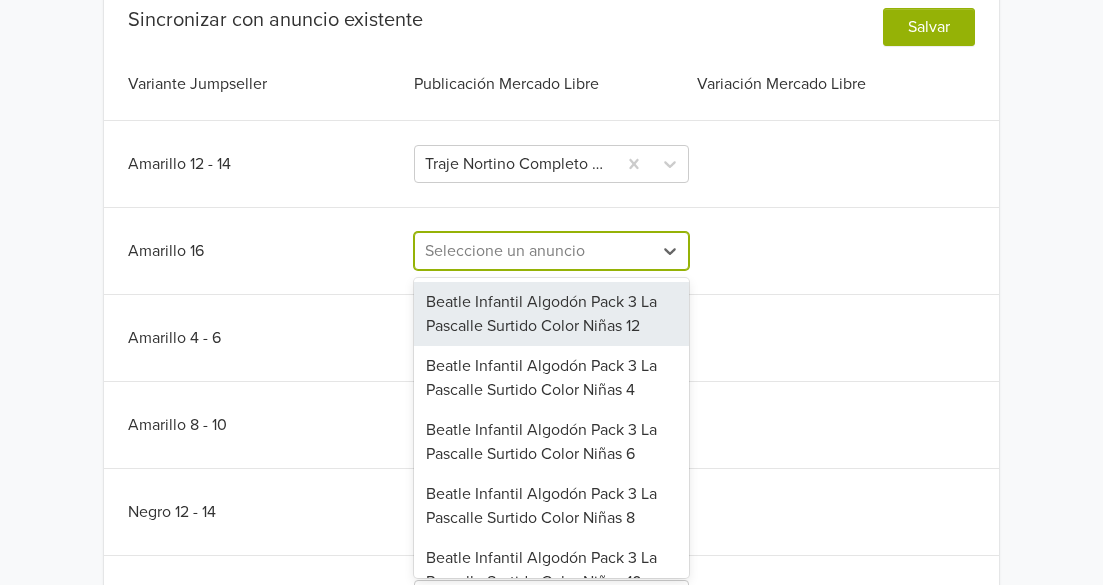 scroll, scrollTop: 536, scrollLeft: 0, axis: vertical 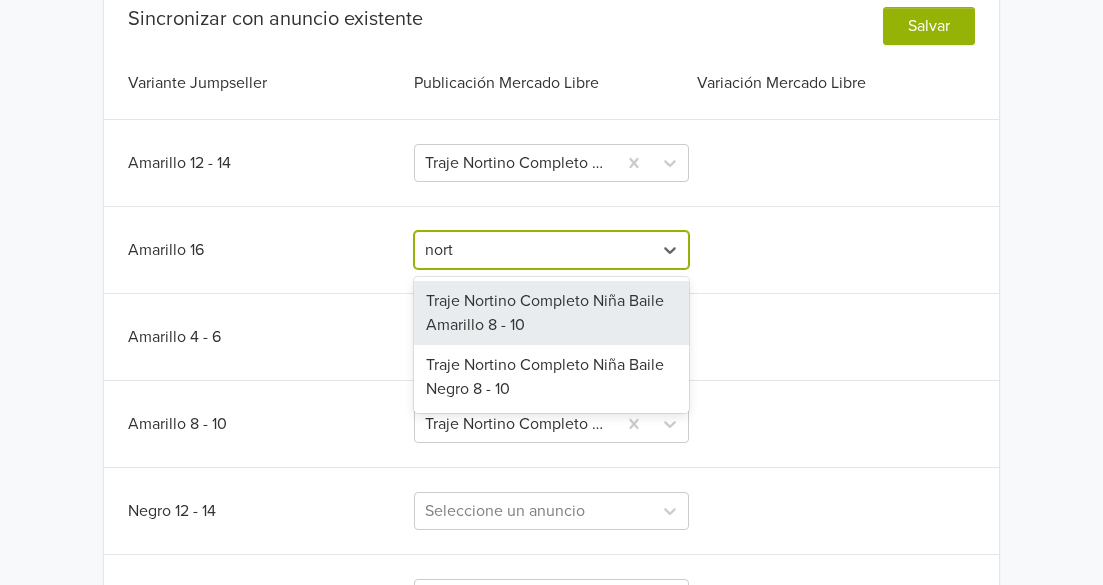 type on "nort" 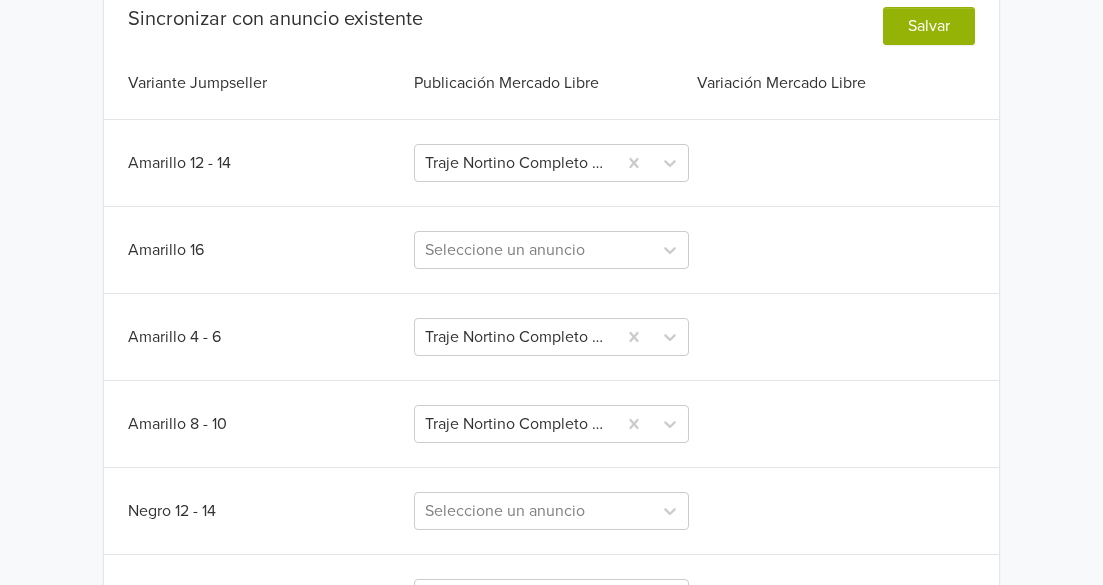 click on "Traje Nortino Completo Niña Baile GTIN: No establecido Descripción Contenido del Traje: Este conjunto incluye una falda, un pañuelo y un gorro tongo y pompon, todos coordinados en color, ideal para bailes folclóricos, (...) ¿Qué acción quieres tomar? Editar sincronizaciones de las variantes Edite las sincronizaciones de las variantes de su producto. Desincronizar producto con anuncio Desincronice por completo todas las publicaciones de Mercado Libre relacionadas con estos productos. Sincronizar con anuncio existente Salvar Variante Jumpseller Publicación Mercado Libre Variación Mercado Libre Amarillo [SIZE] - [SIZE] Traje Nortino Completo Niña Baile Amarillo [SIZE] - [SIZE] Amarillo [SIZE] Seleccione un anuncio Amarillo [SIZE] - [SIZE] Traje Nortino Completo Niña Baile Amarillo [SIZE] - [SIZE] Amarillo [SIZE] - [SIZE] Traje Nortino Completo Niña Baile Amarillo [SIZE] - [SIZE] Negro [SIZE] - [SIZE] Seleccione un anuncio Negro [SIZE] Traje Nortino Completo Niña Baile Negro [SIZE] - [SIZE] Negro [SIZE] - [SIZE] Traje Nortino Completo Niña Baile Negro [SIZE] - [SIZE] Negro [SIZE] - [SIZE]" at bounding box center [551, 543] 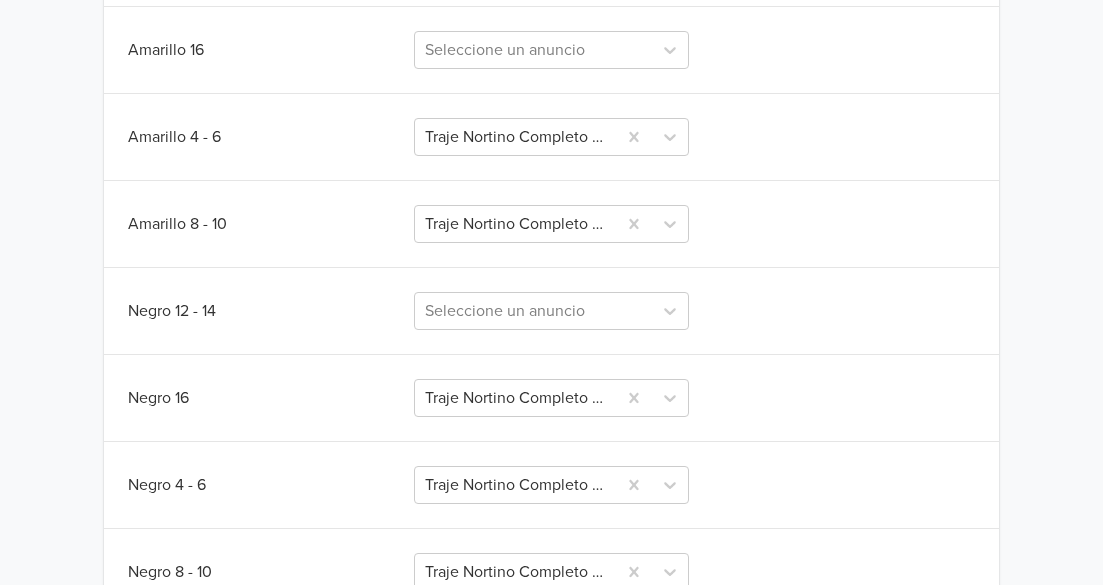 scroll, scrollTop: 936, scrollLeft: 0, axis: vertical 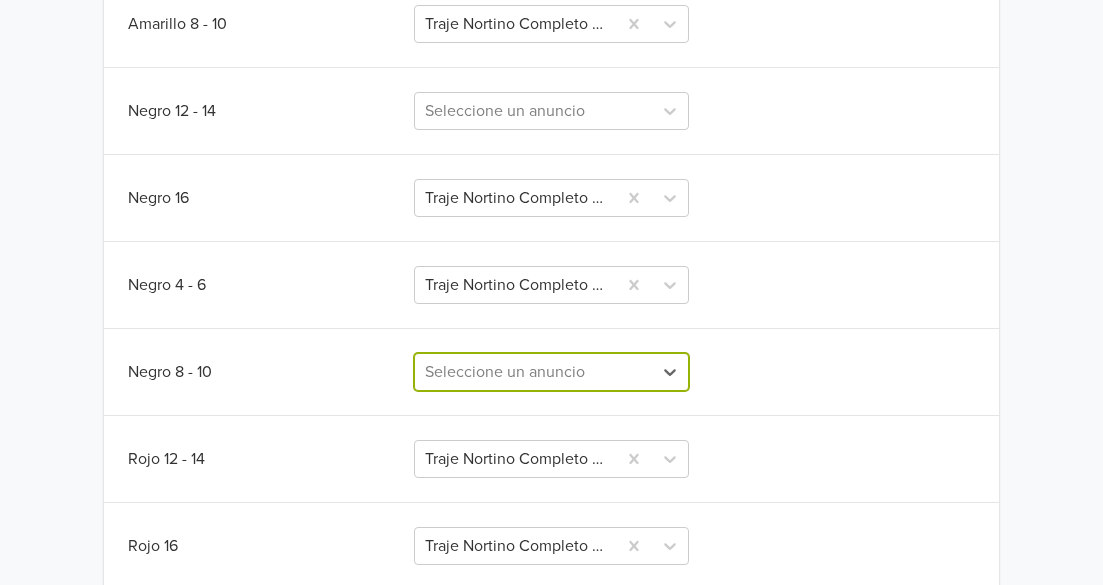 click on "option , selected. Select is focused ,type to refine list, press Down to open the menu,  Seleccione un anuncio" at bounding box center (551, 372) 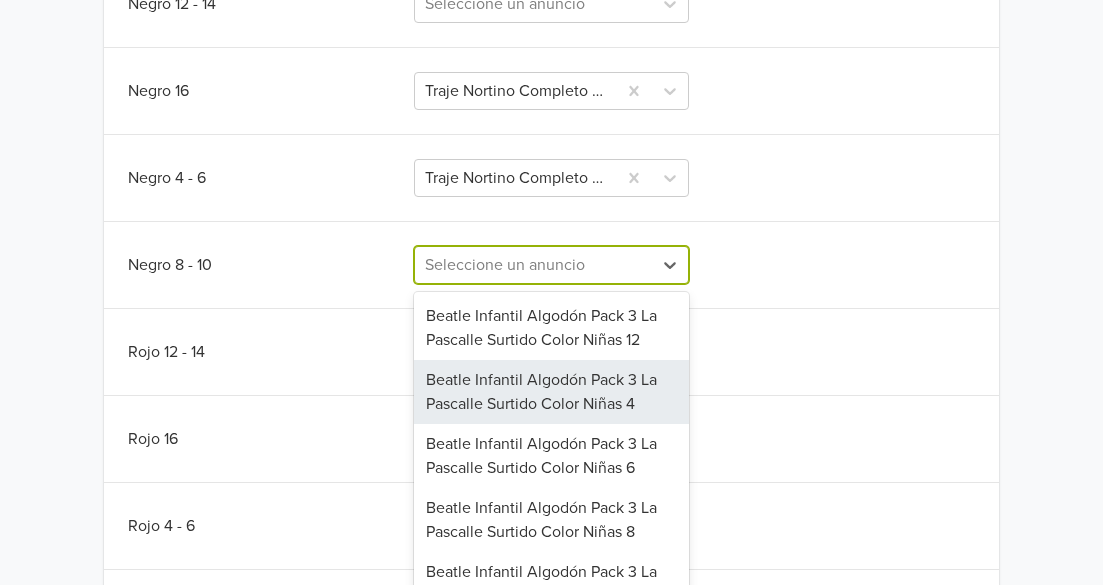 scroll, scrollTop: 1058, scrollLeft: 0, axis: vertical 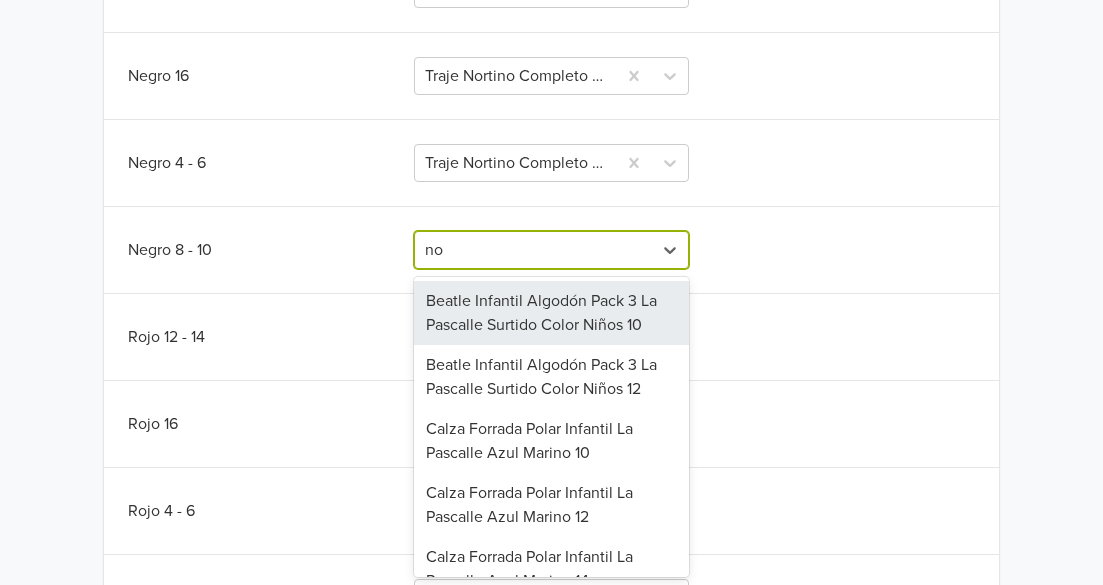 type on "nor" 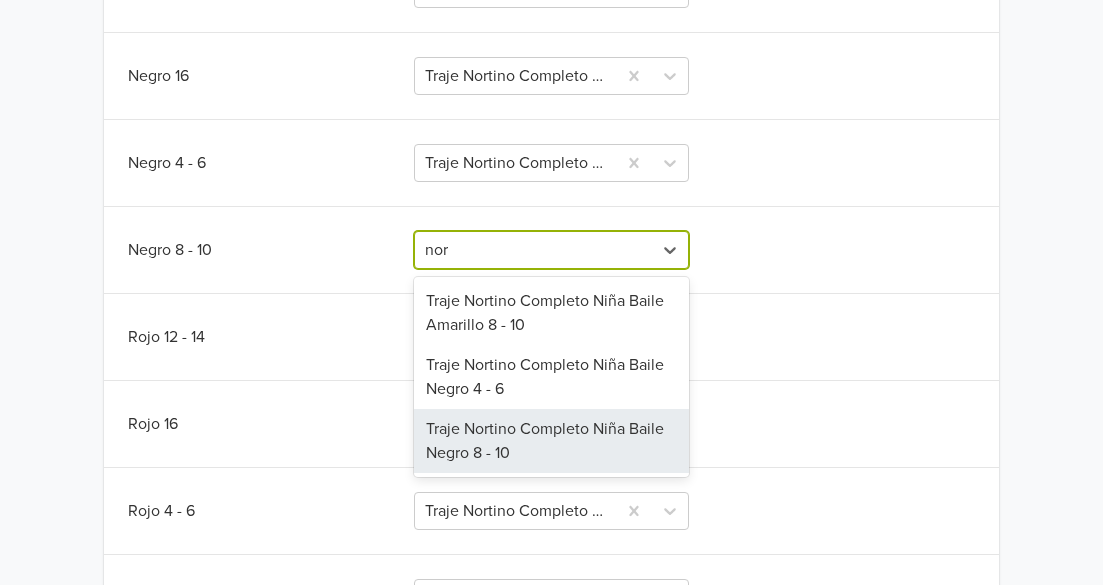 click on "Traje Nortino Completo Niña Baile  Negro 8 - 10" at bounding box center (551, 441) 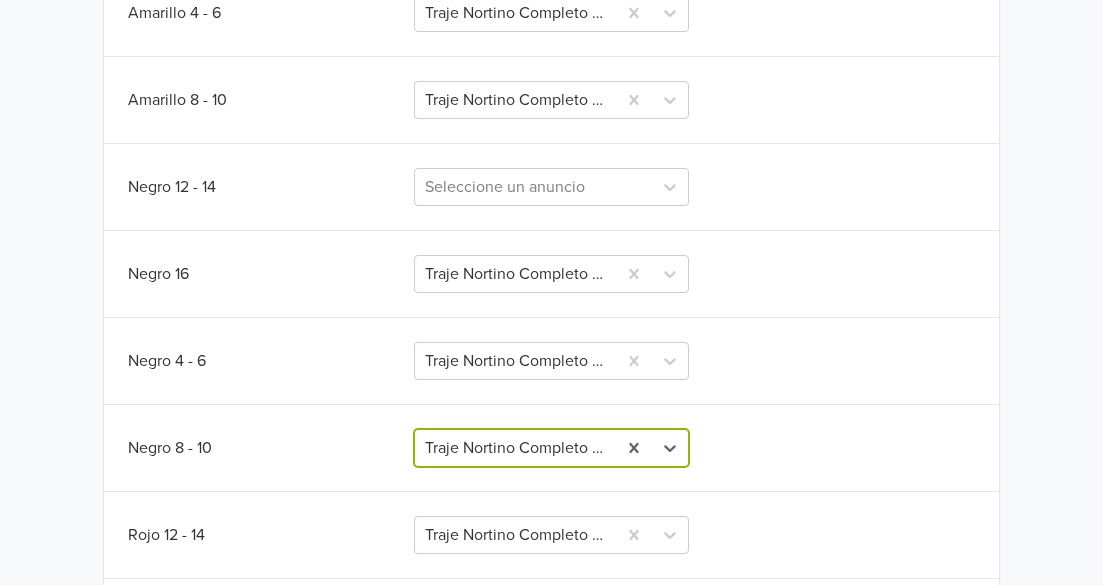 scroll, scrollTop: 858, scrollLeft: 0, axis: vertical 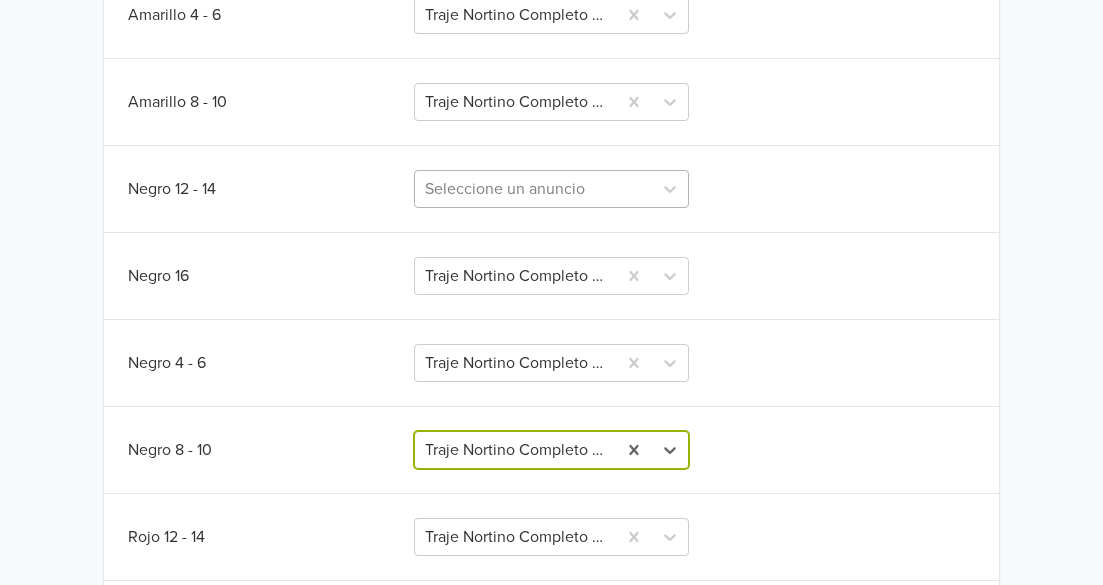 click at bounding box center (533, 189) 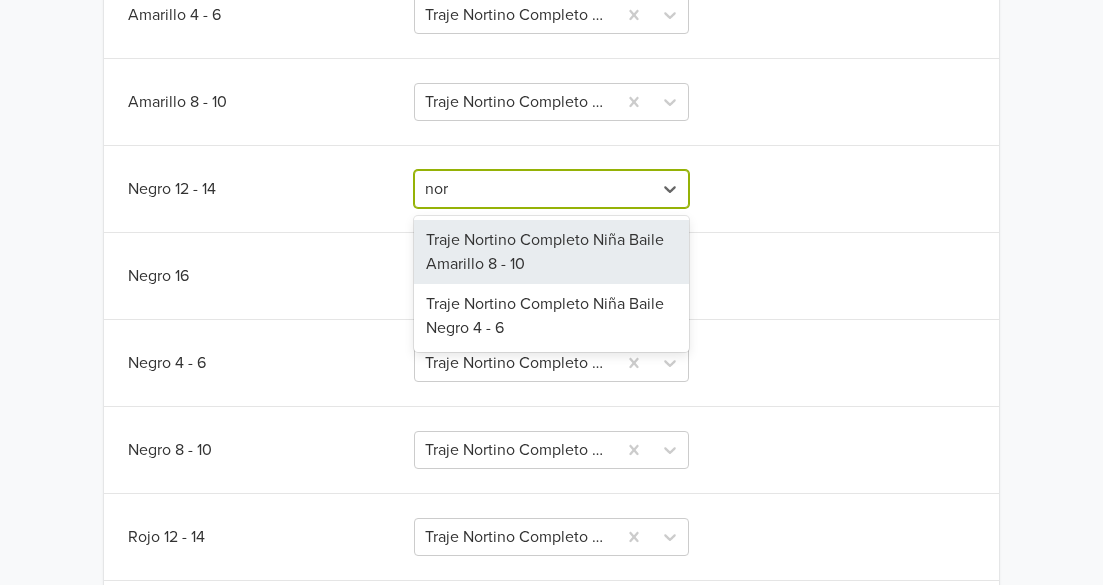 type on "nor" 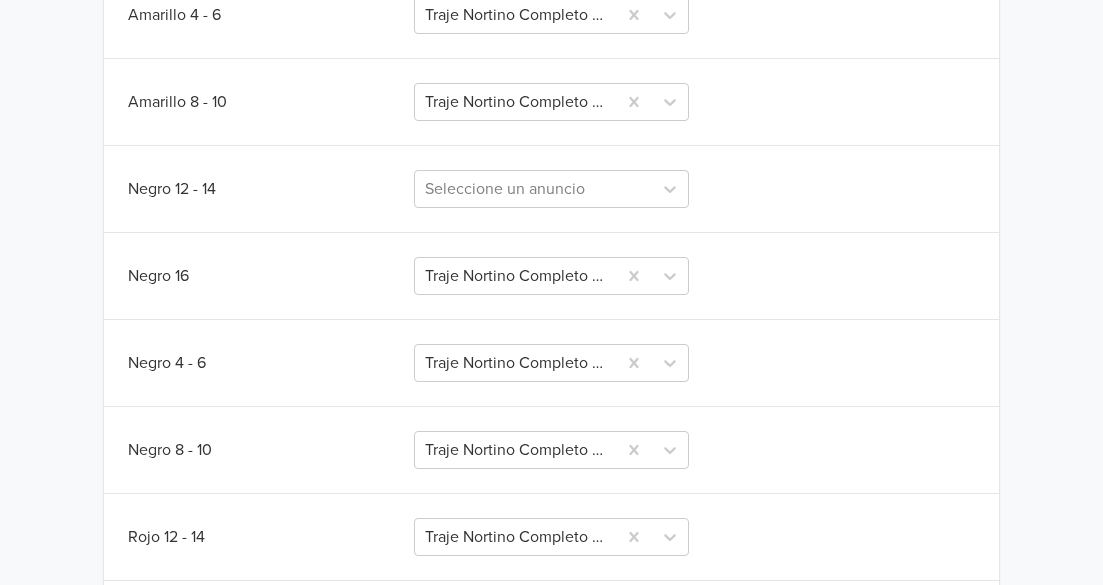 click on "Traje Nortino Completo Niña Baile GTIN: No establecido Descripción Contenido del Traje: Este conjunto incluye una falda, un pañuelo y un gorro tongo y pompon, todos coordinados en color, ideal para bailes folclóricos, (...) ¿Qué acción quieres tomar? Editar sincronizaciones de las variantes Edite las sincronizaciones de las variantes de su producto. Desincronizar producto con anuncio Desincronice por completo todas las publicaciones de Mercado Libre relacionadas con estos productos. Sincronizar con anuncio existente Salvar Variante Jumpseller Publicación Mercado Libre Variación Mercado Libre Amarillo [SIZE] - [SIZE] Traje Nortino Completo Niña Baile Amarillo [SIZE] - [SIZE] Amarillo [SIZE] Seleccione un anuncio Amarillo [SIZE] - [SIZE] Traje Nortino Completo Niña Baile Amarillo [SIZE] - [SIZE] Amarillo [SIZE] - [SIZE] Traje Nortino Completo Niña Baile Amarillo [SIZE] - [SIZE] Negro [SIZE] - [SIZE] Seleccione un anuncio Negro [SIZE] Traje Nortino Completo Niña Baile Negro [SIZE] - [SIZE] Negro [SIZE] - [SIZE] Traje Nortino Completo Niña Baile Negro [SIZE] - [SIZE] Negro [SIZE] - [SIZE]" at bounding box center [551, 221] 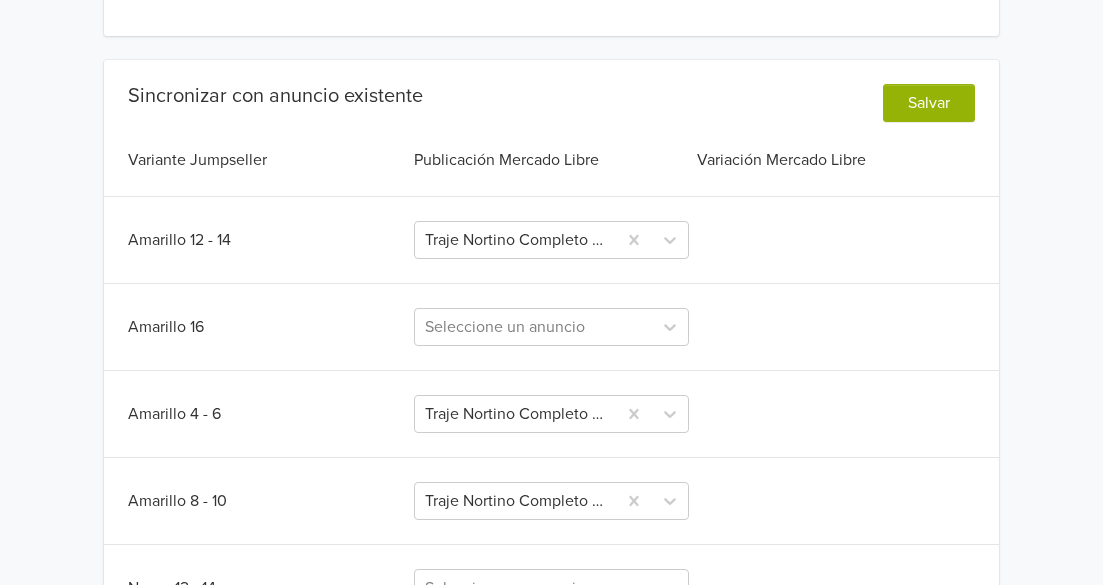 scroll, scrollTop: 458, scrollLeft: 0, axis: vertical 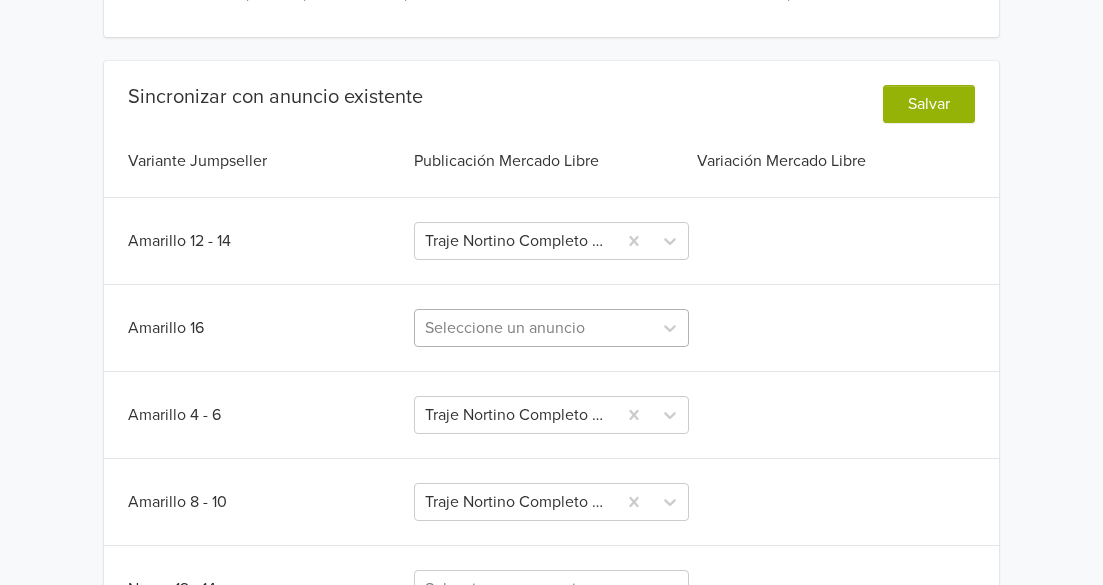 click on "Seleccione un anuncio" at bounding box center (551, 328) 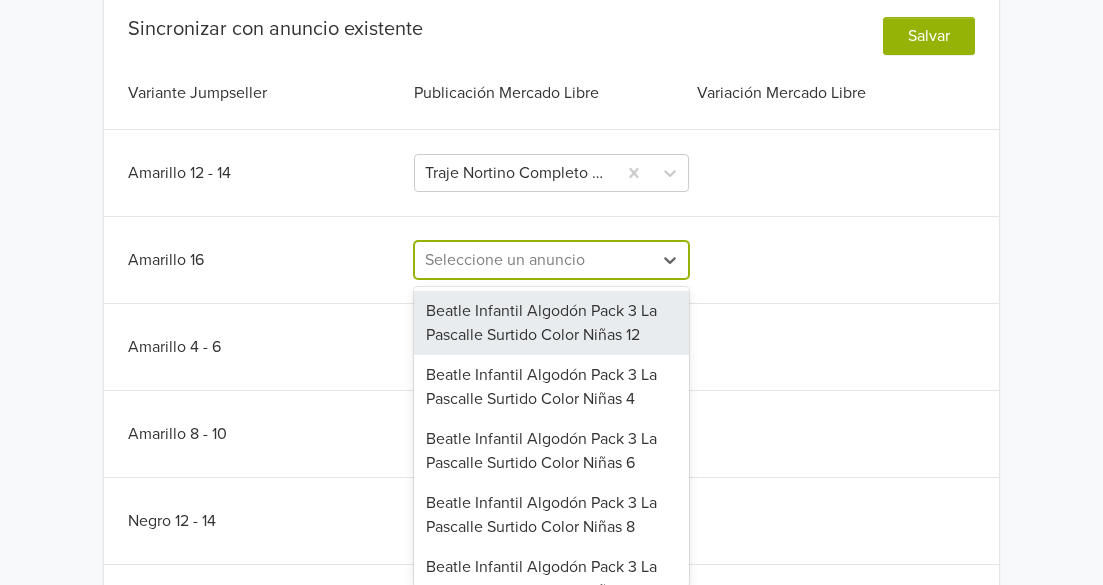scroll, scrollTop: 536, scrollLeft: 0, axis: vertical 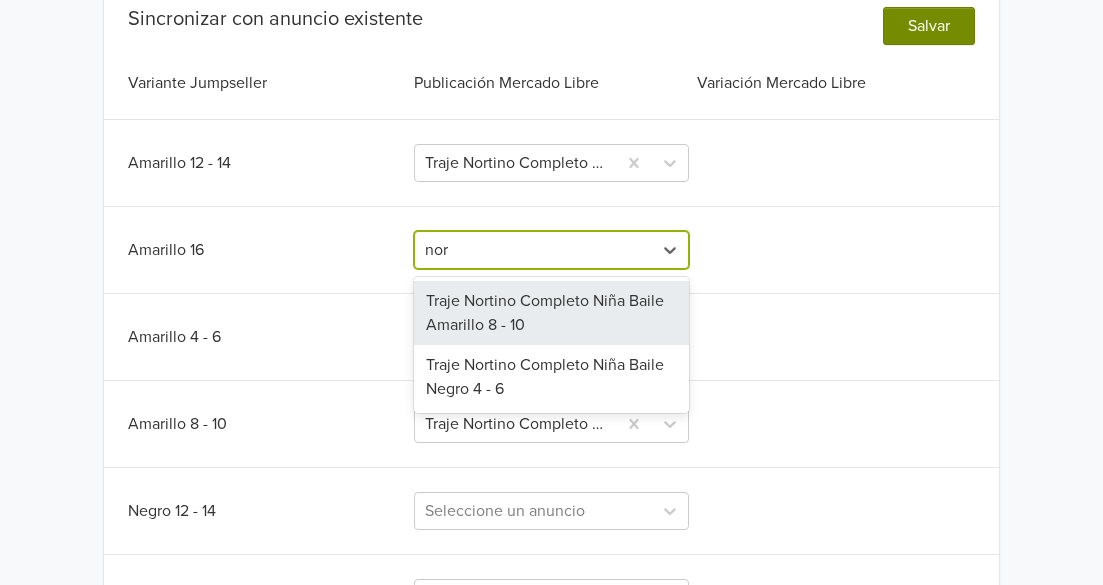 type on "nor" 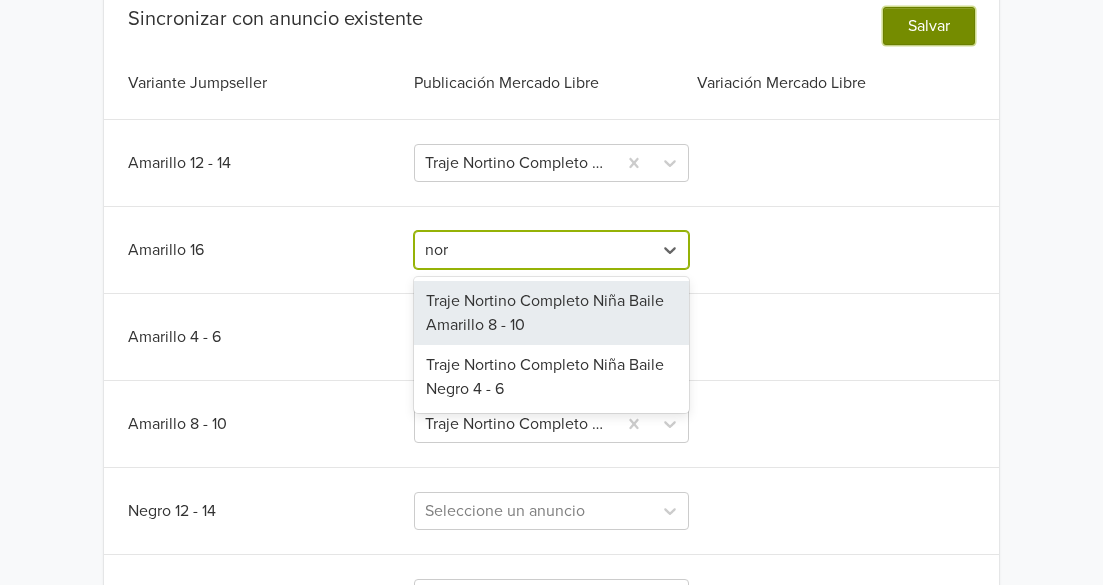 type 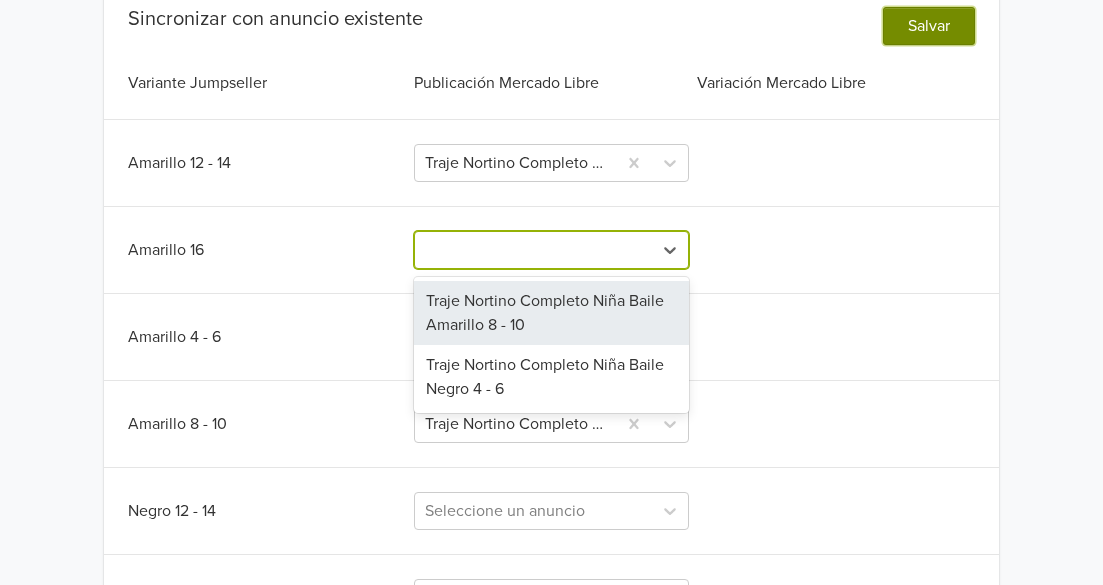 click on "Salvar" at bounding box center [929, 26] 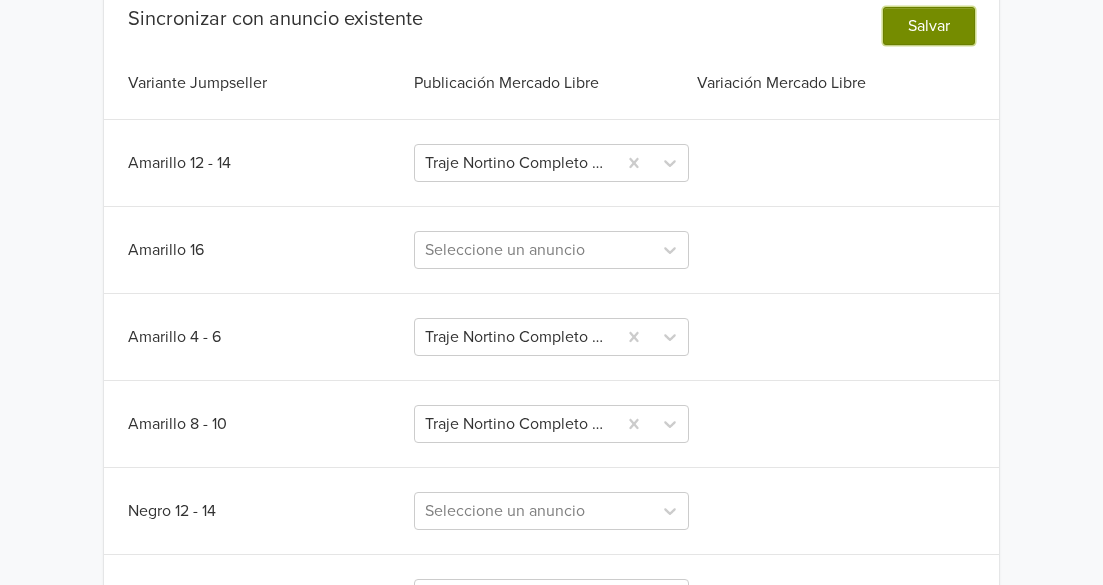 click on "Salvar" at bounding box center [929, 26] 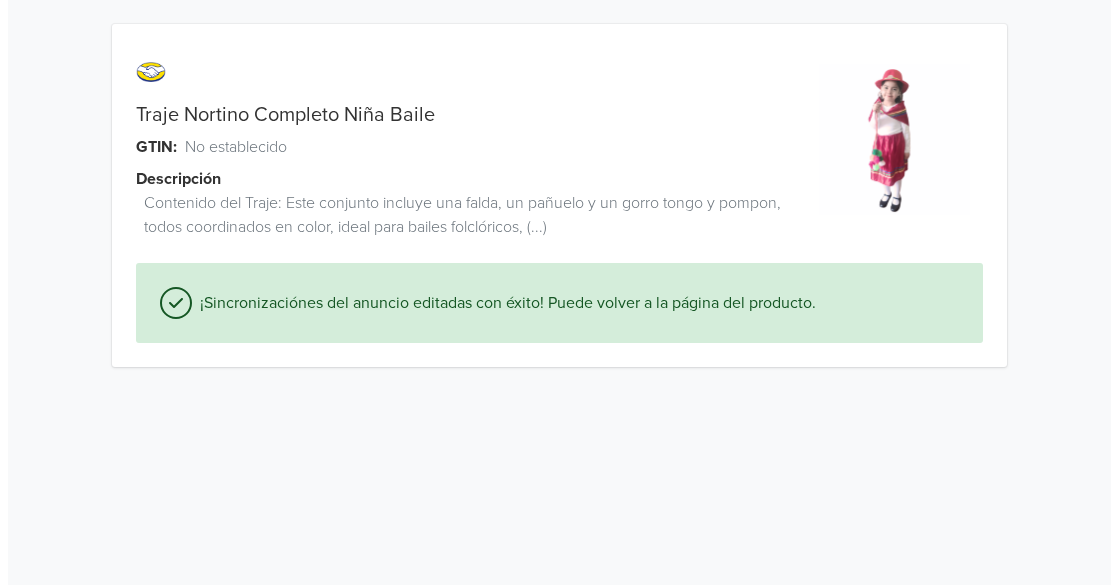 scroll, scrollTop: 0, scrollLeft: 0, axis: both 